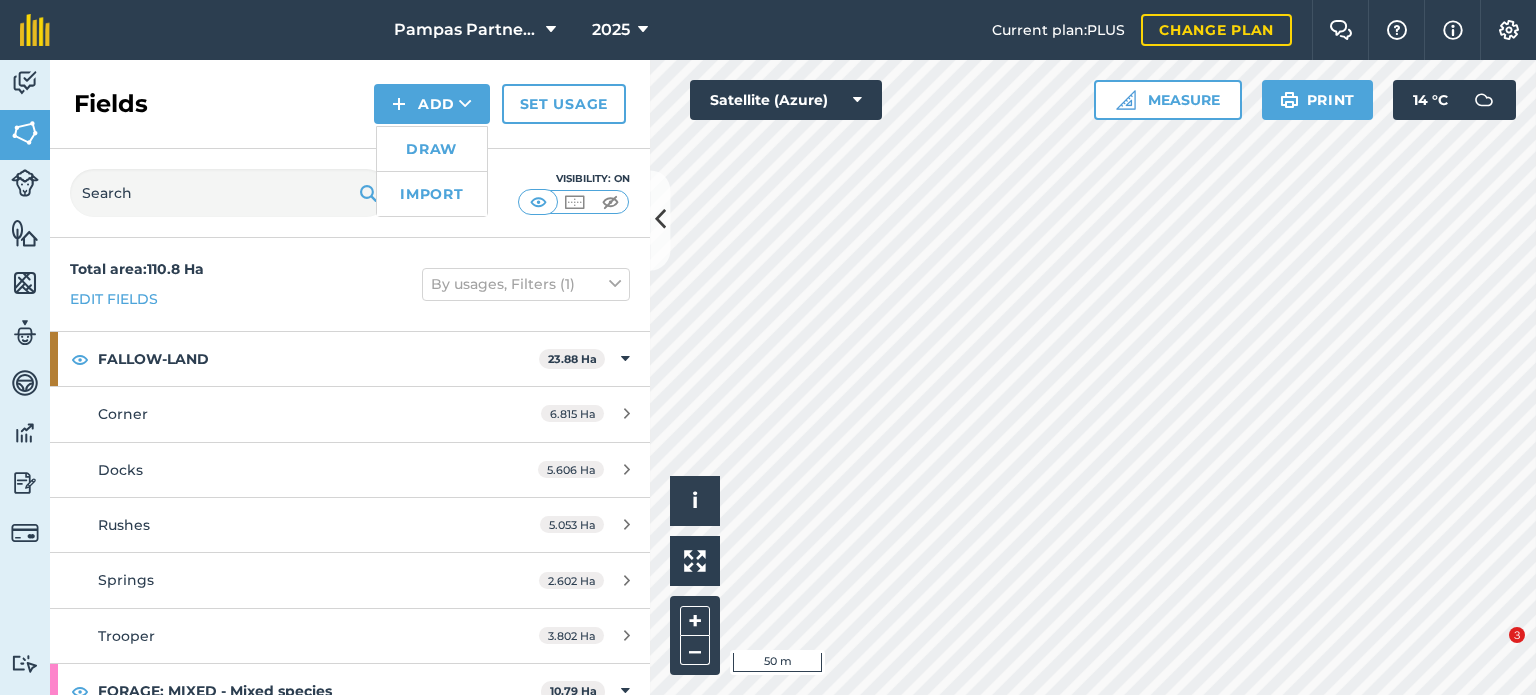 scroll, scrollTop: 0, scrollLeft: 0, axis: both 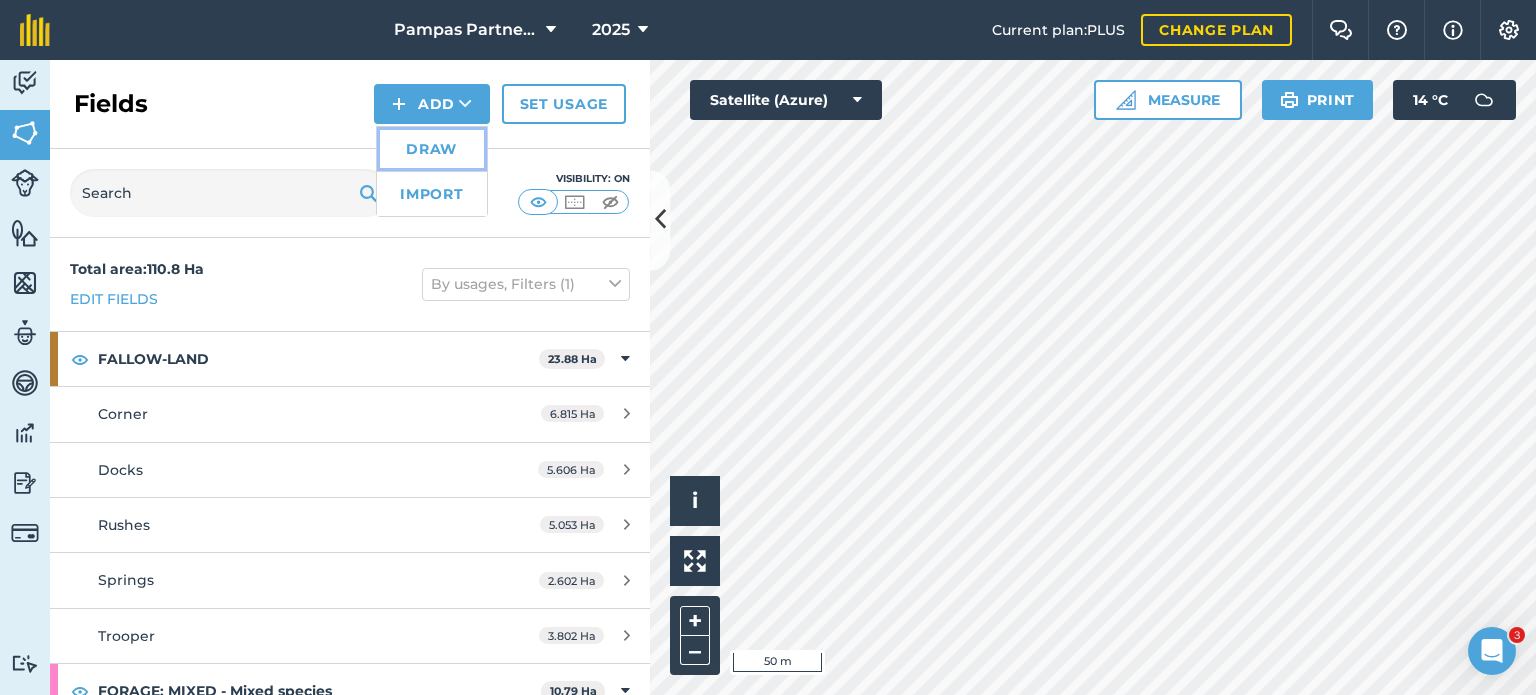 click on "Draw" at bounding box center (432, 149) 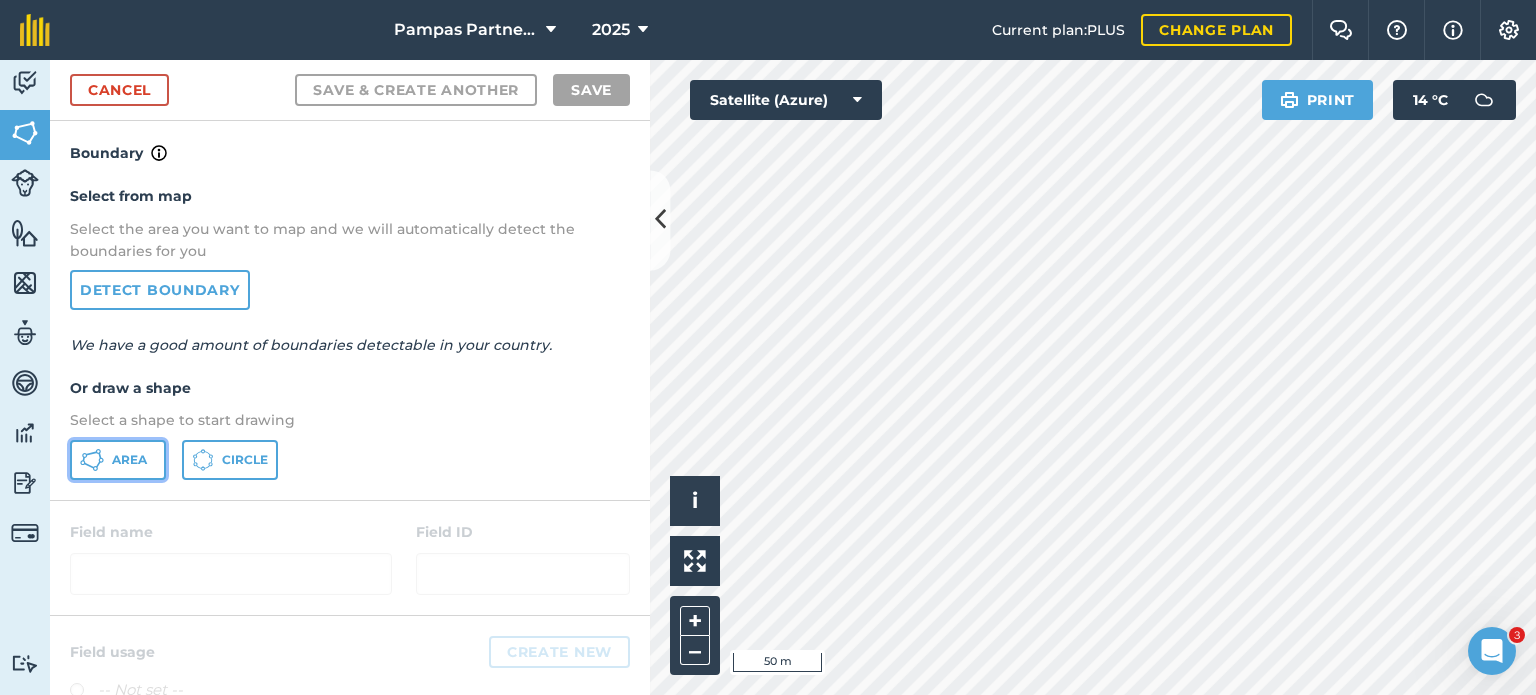 click on "Area" at bounding box center (129, 460) 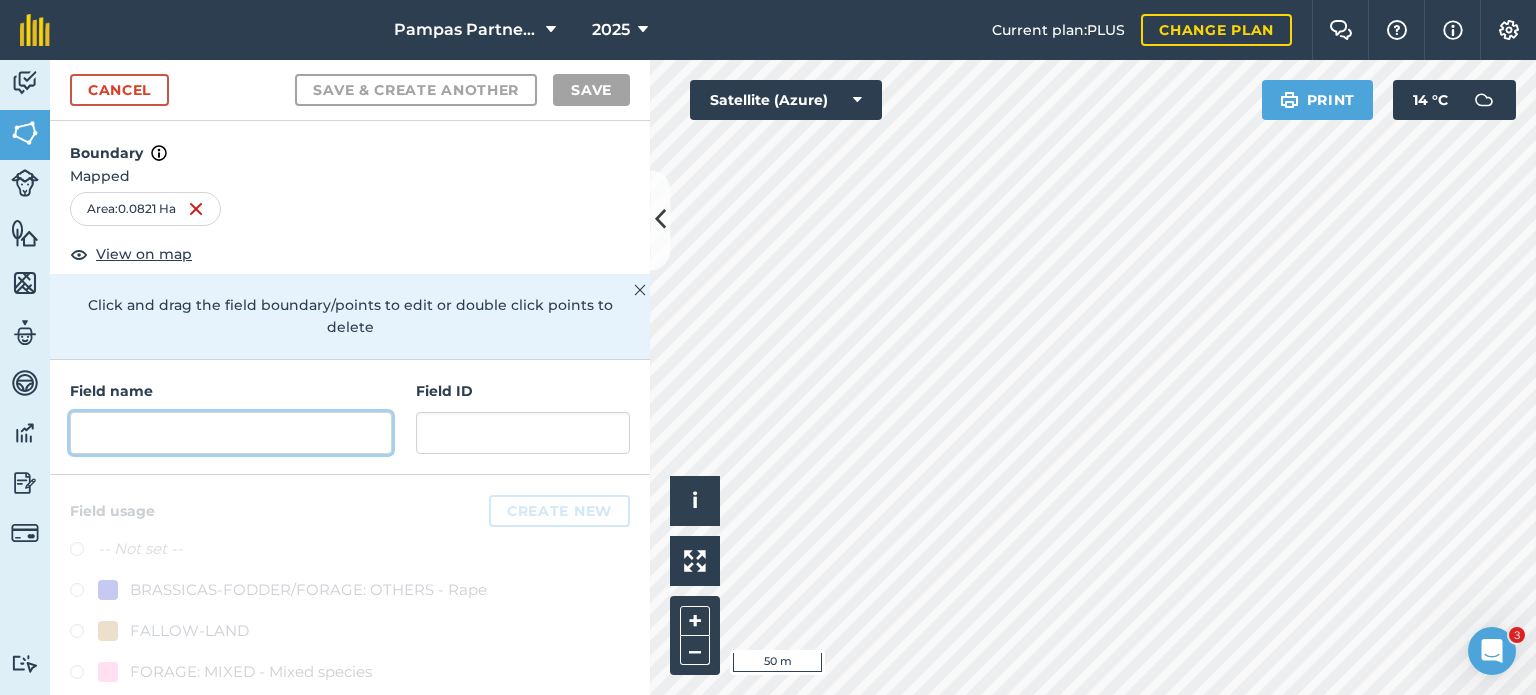 click at bounding box center (231, 433) 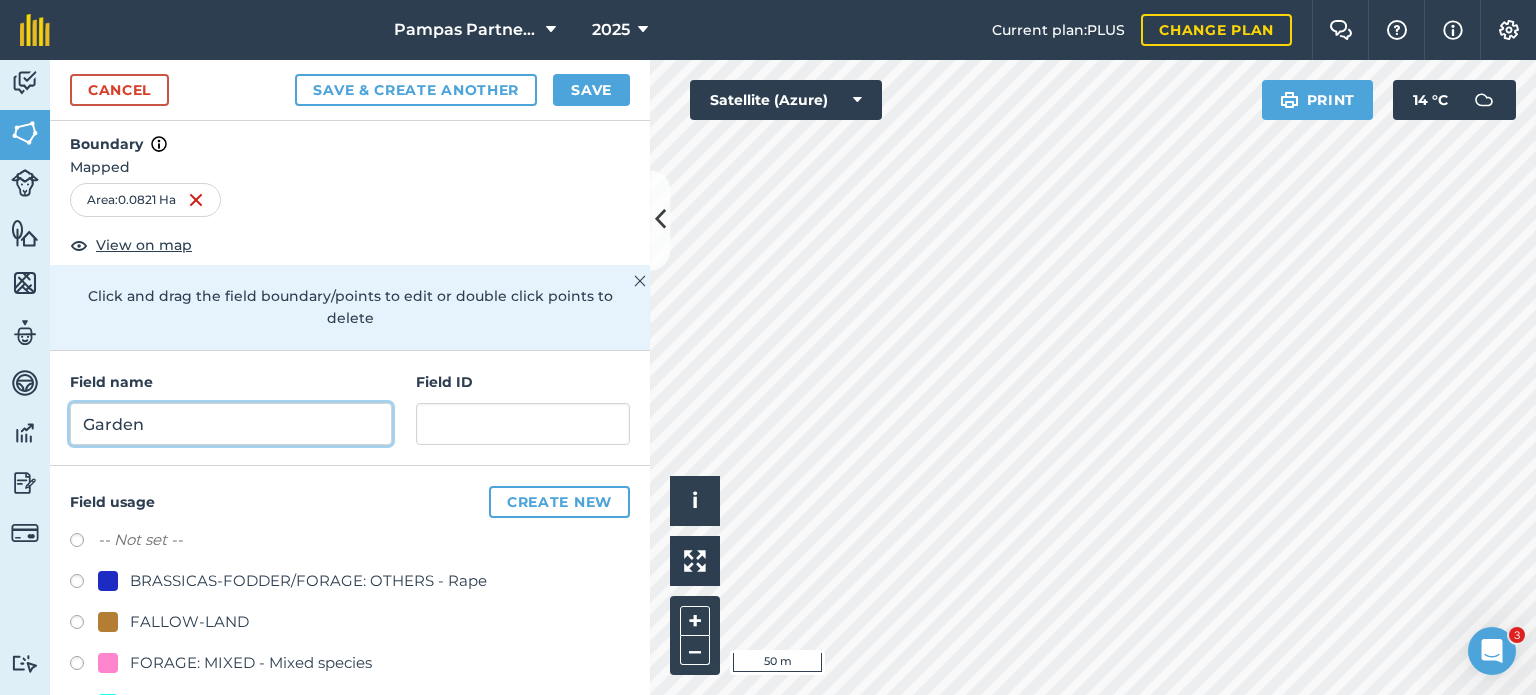 scroll, scrollTop: 0, scrollLeft: 0, axis: both 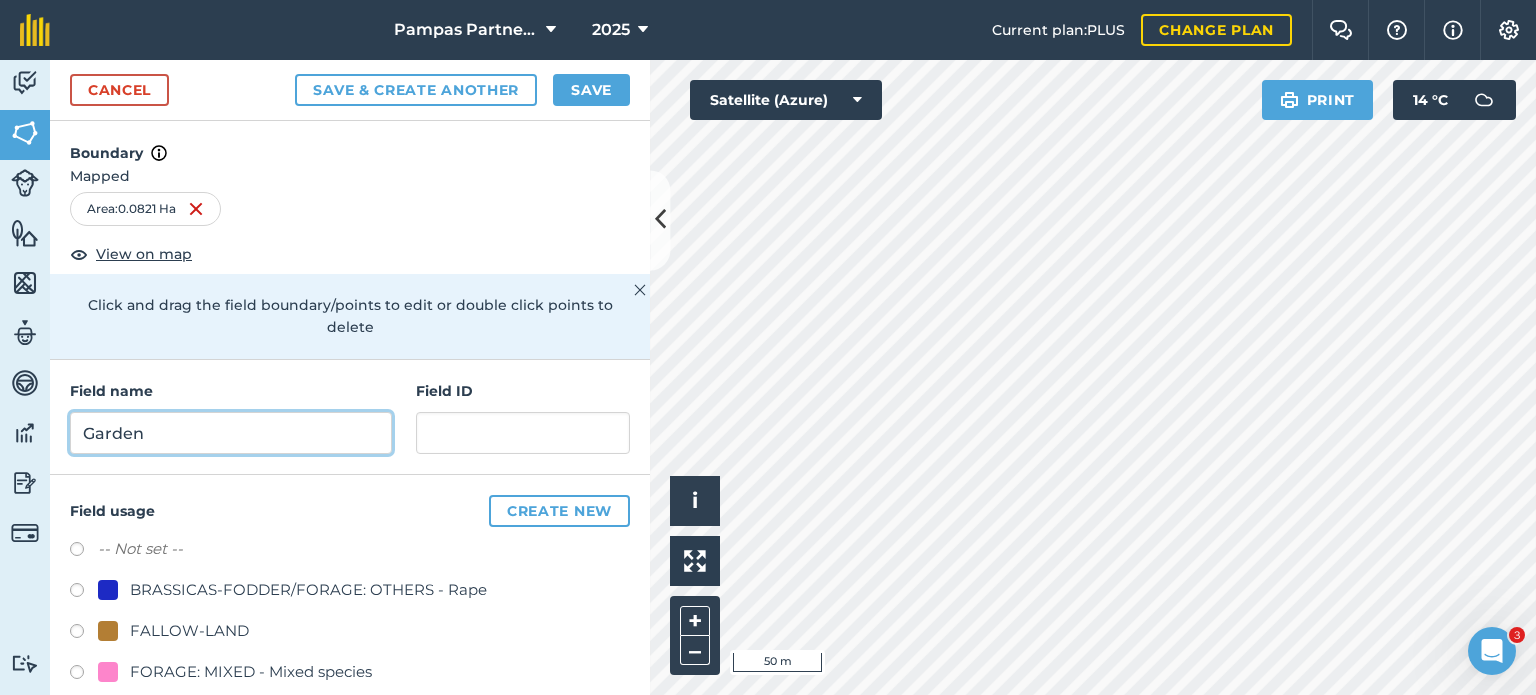 type on "Garden" 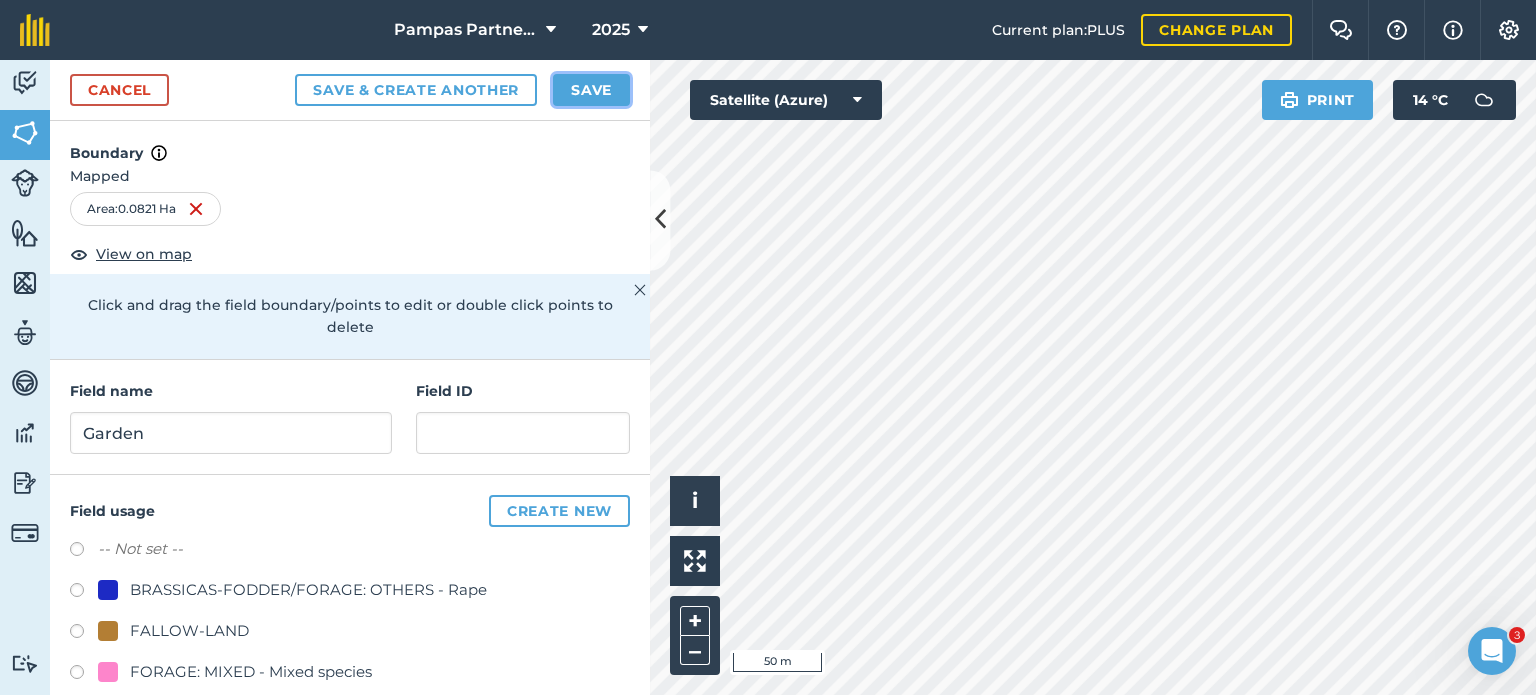 click on "Save" at bounding box center [591, 90] 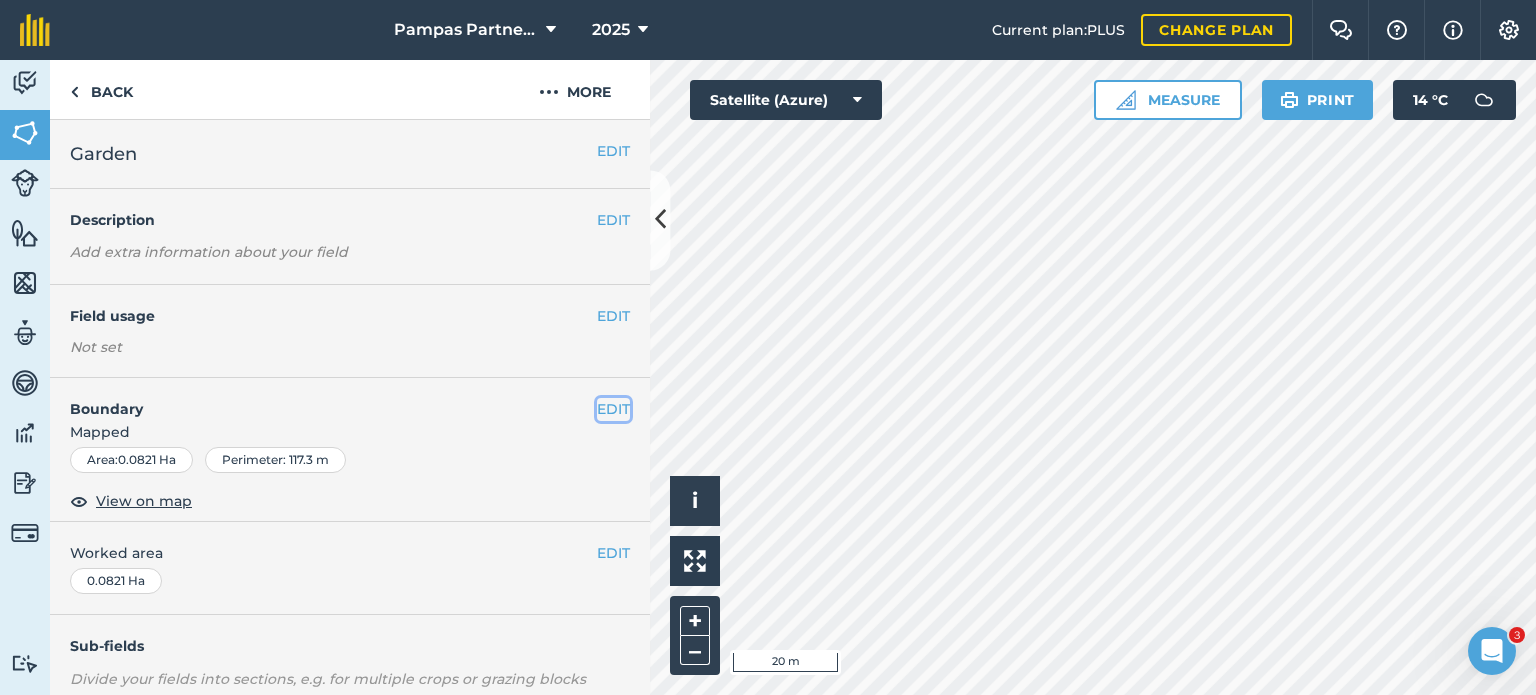 click on "EDIT" at bounding box center (613, 409) 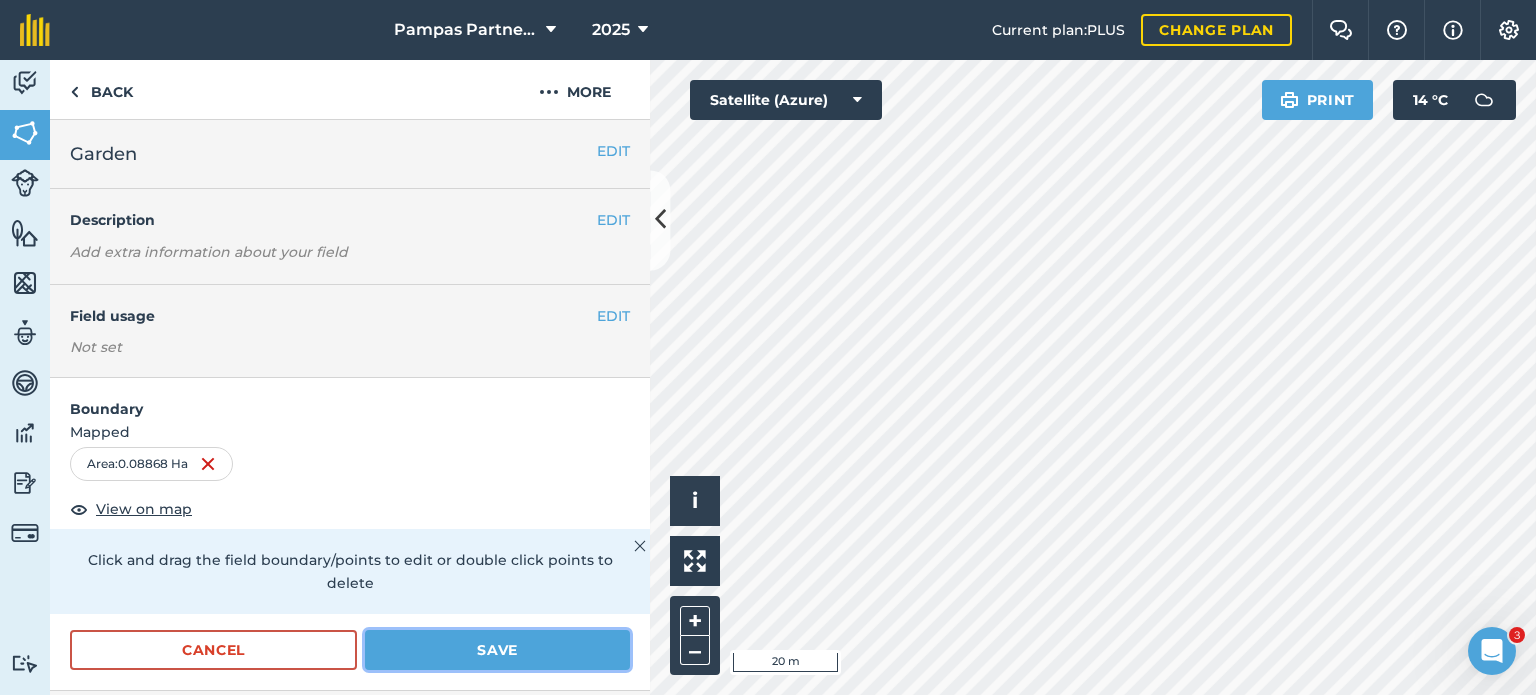 click on "Save" at bounding box center [497, 650] 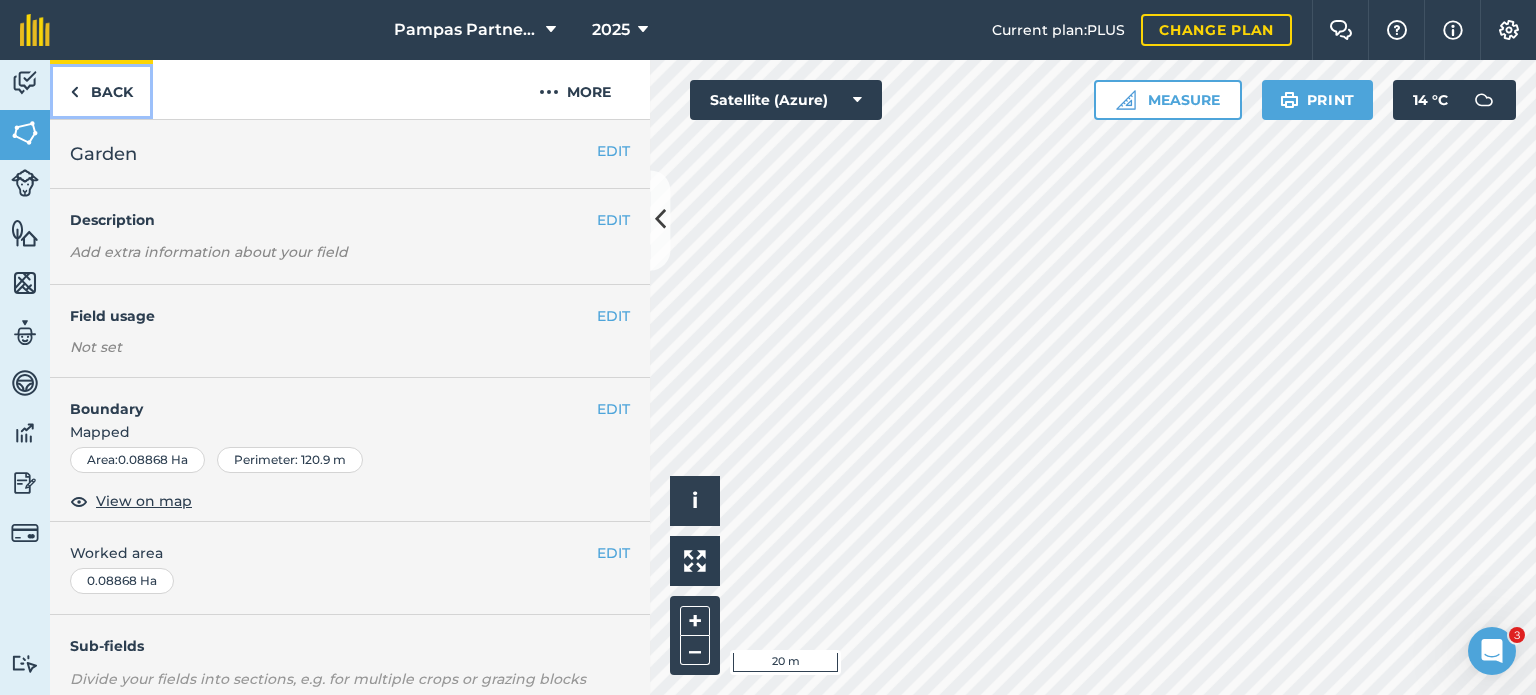 click on "Back" at bounding box center (101, 89) 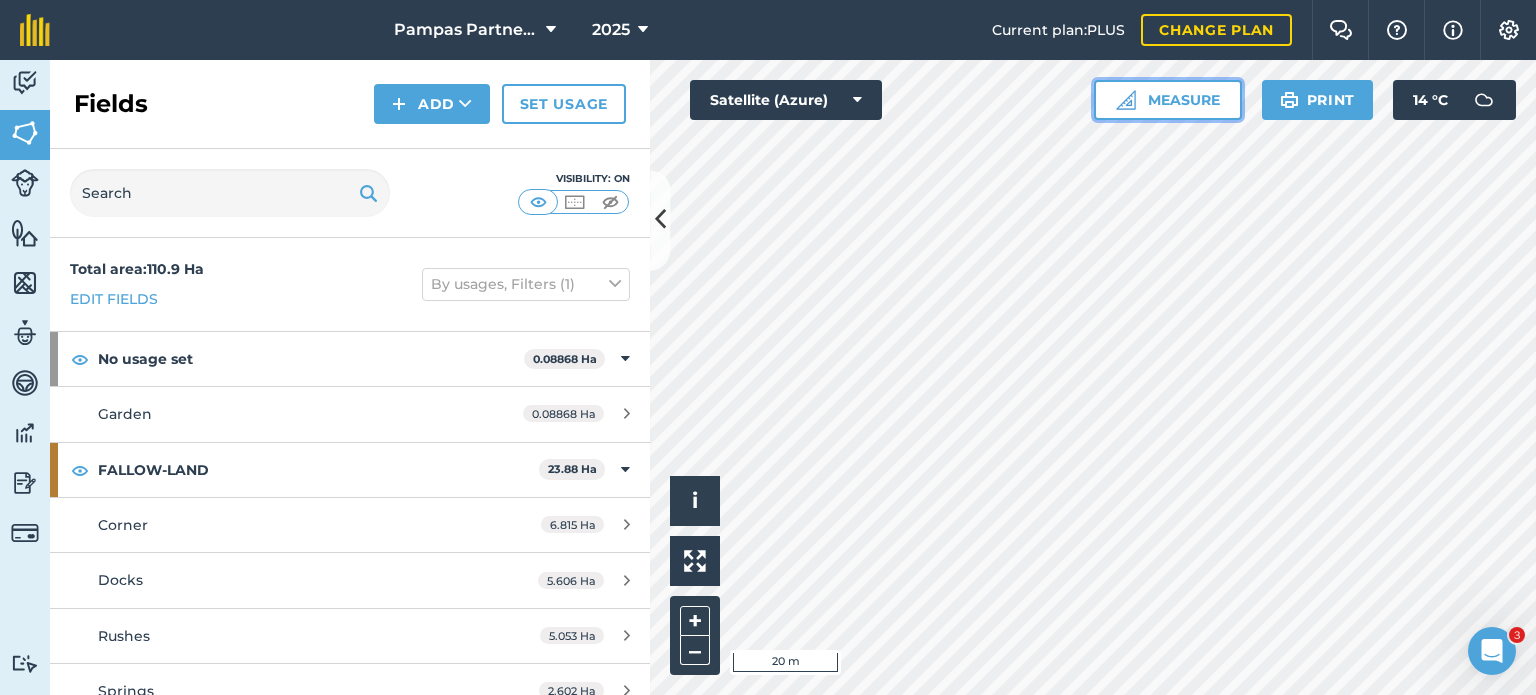 click on "Measure" at bounding box center [1168, 100] 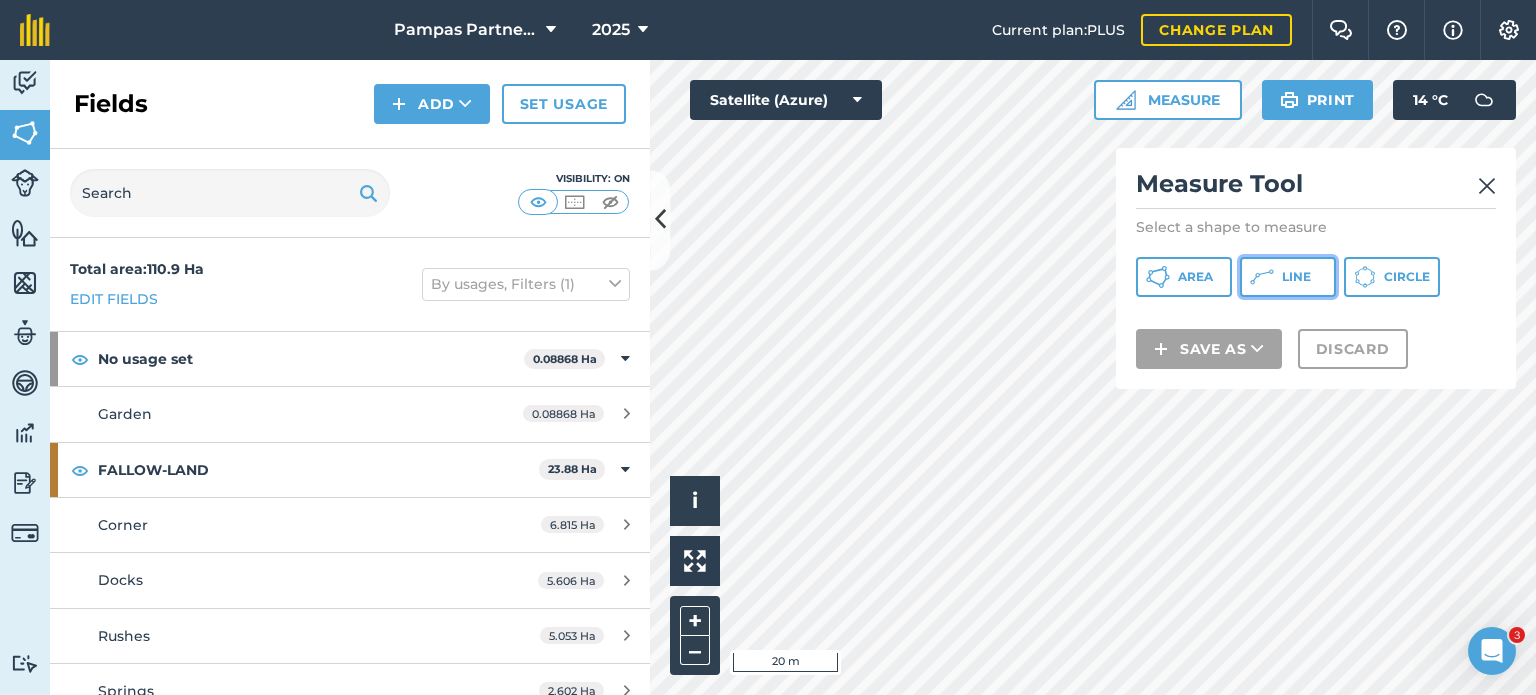 click on "Line" at bounding box center [1296, 277] 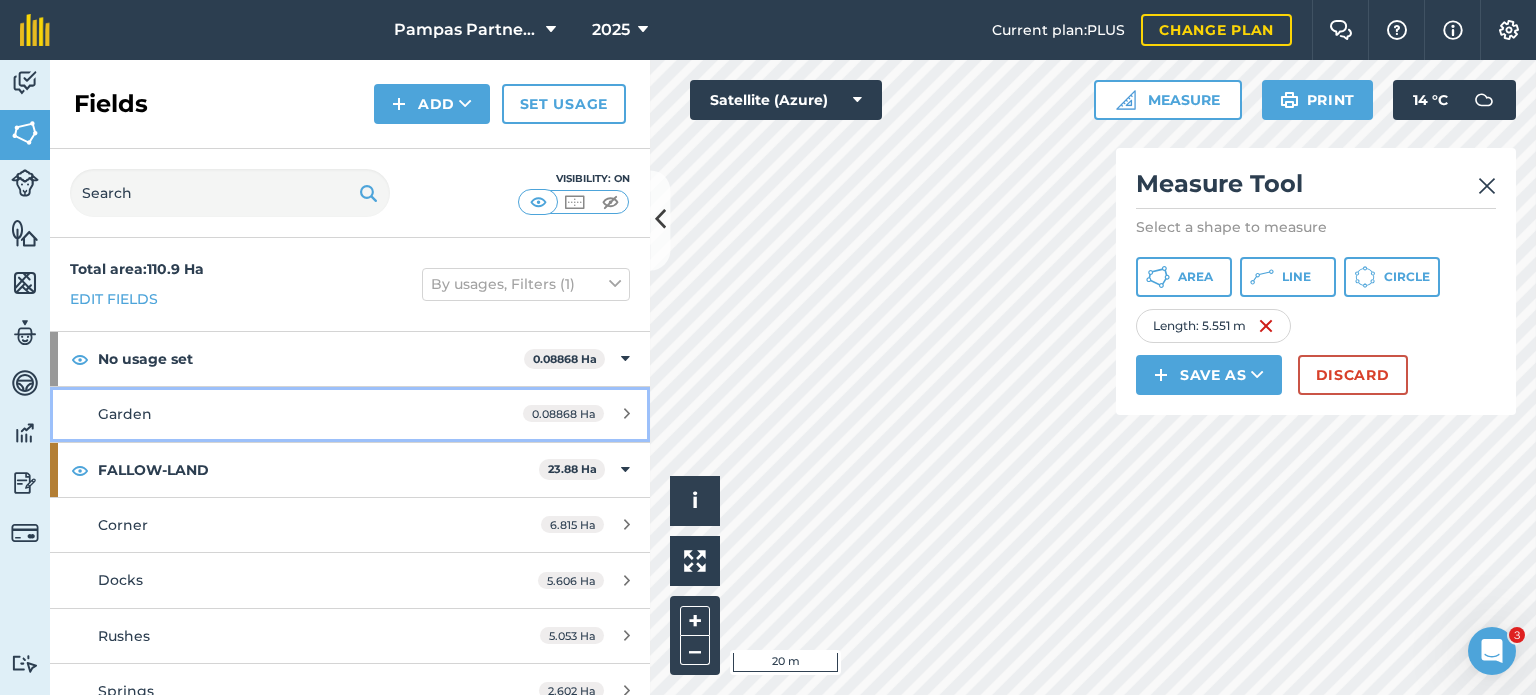click on "Garden" at bounding box center [286, 414] 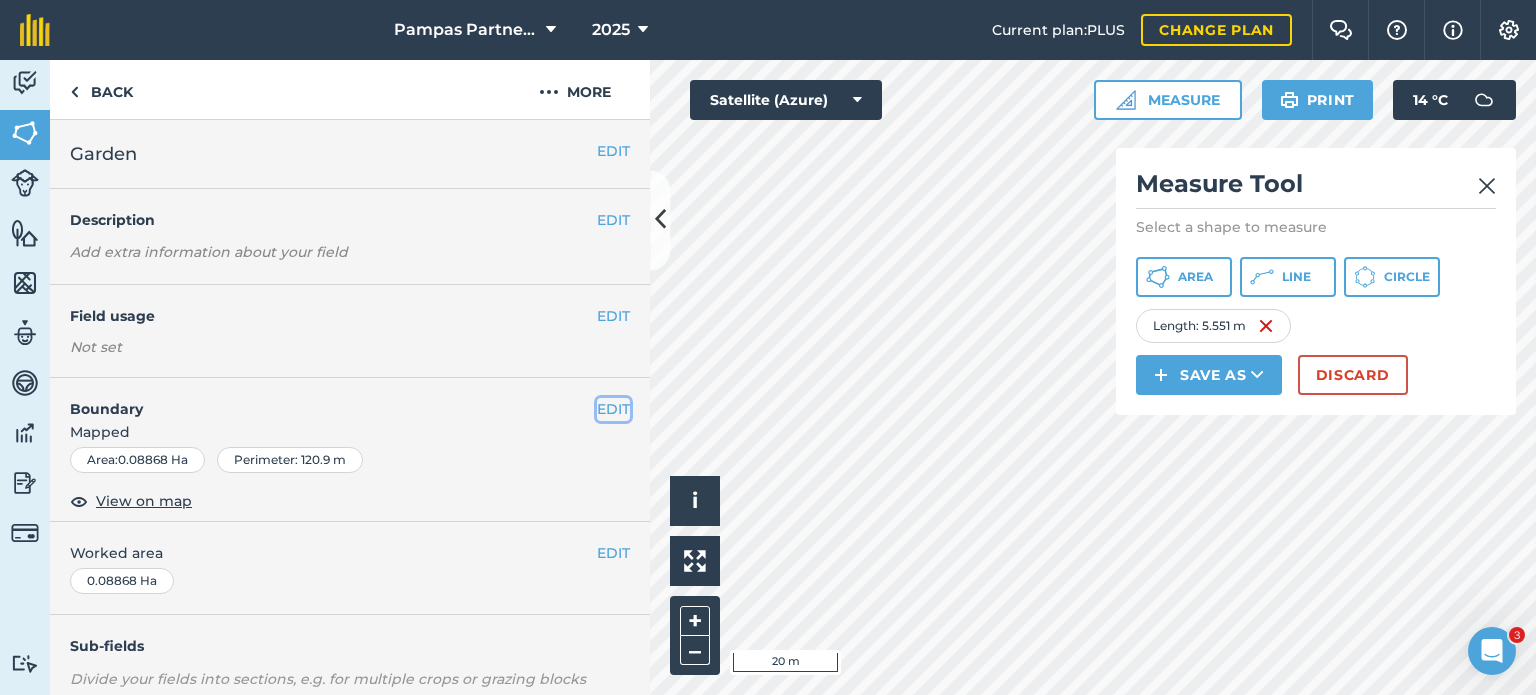 click on "EDIT" at bounding box center [613, 409] 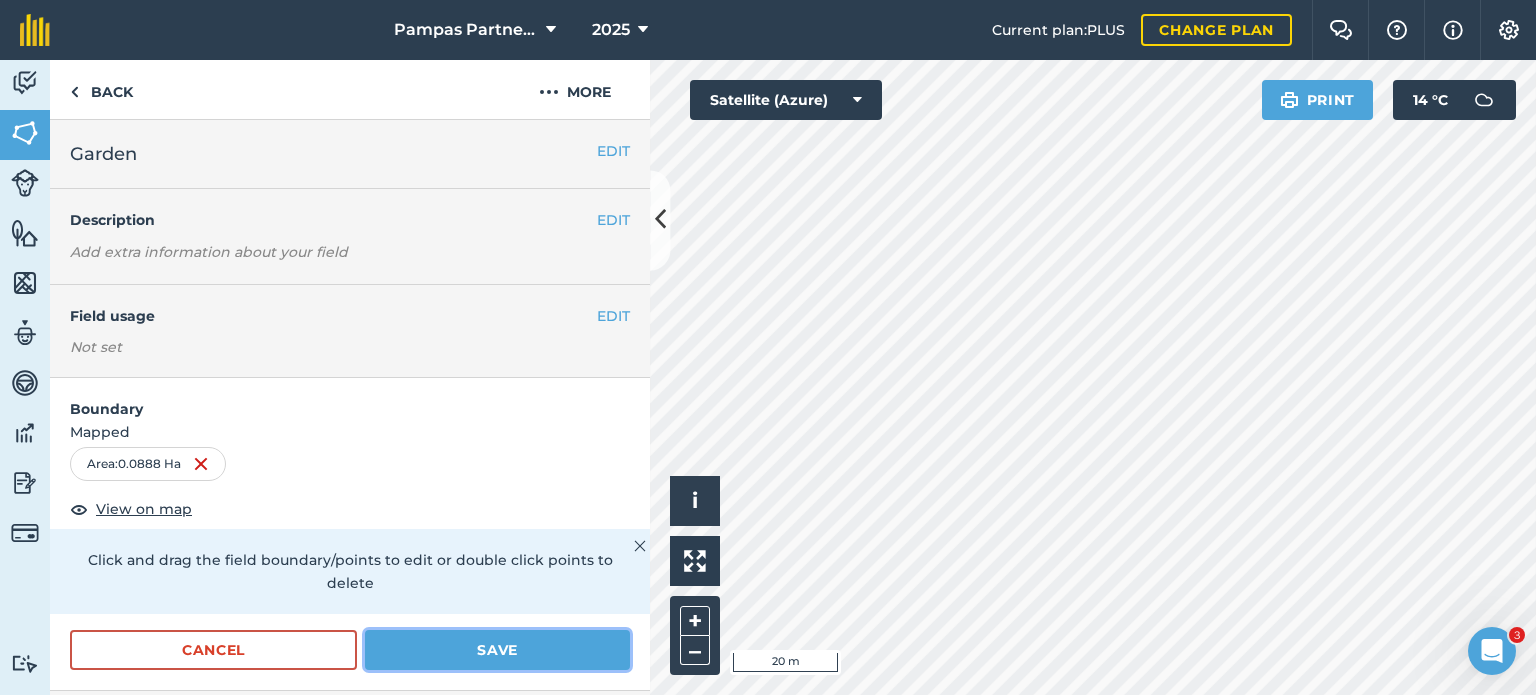 click on "Save" at bounding box center [497, 650] 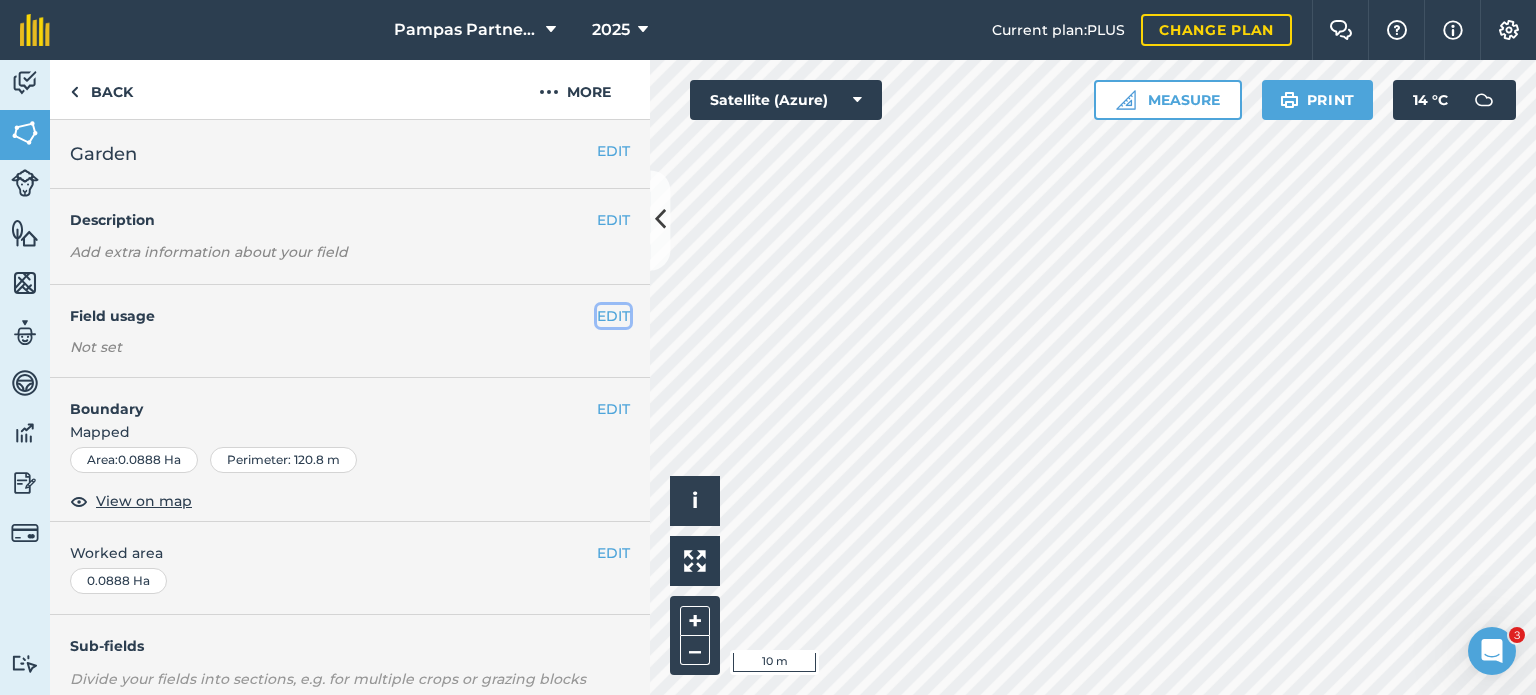 click on "EDIT" at bounding box center (613, 316) 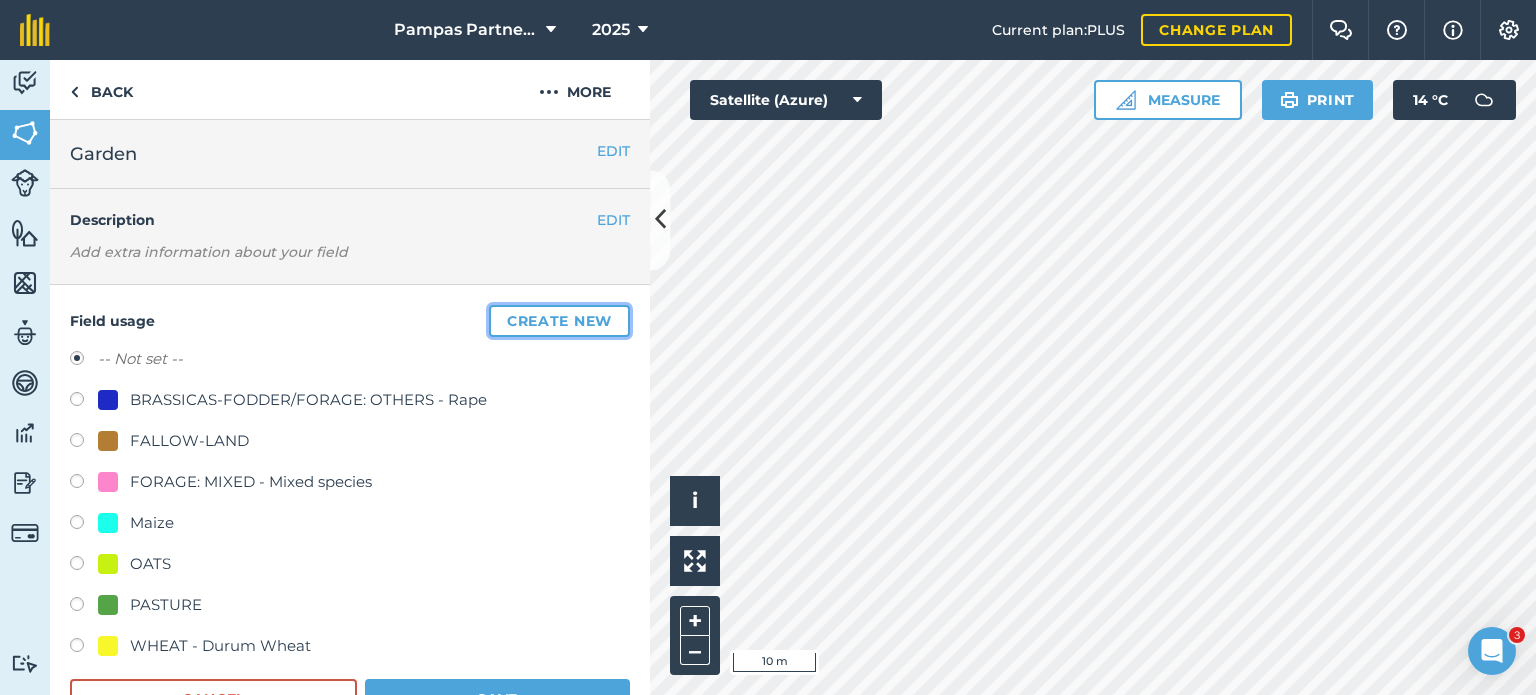 click on "Create new" at bounding box center (559, 321) 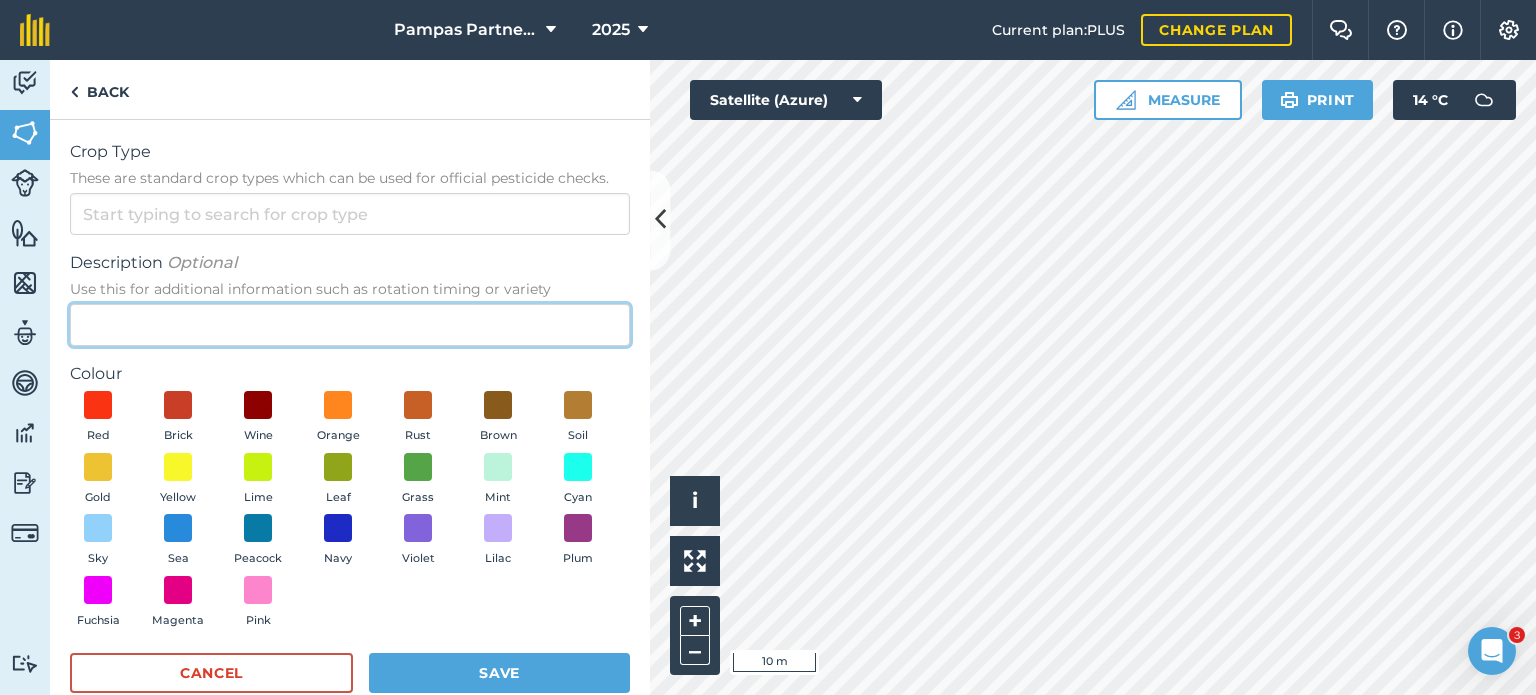 click on "Description   Optional Use this for additional information such as rotation timing or variety" at bounding box center [350, 325] 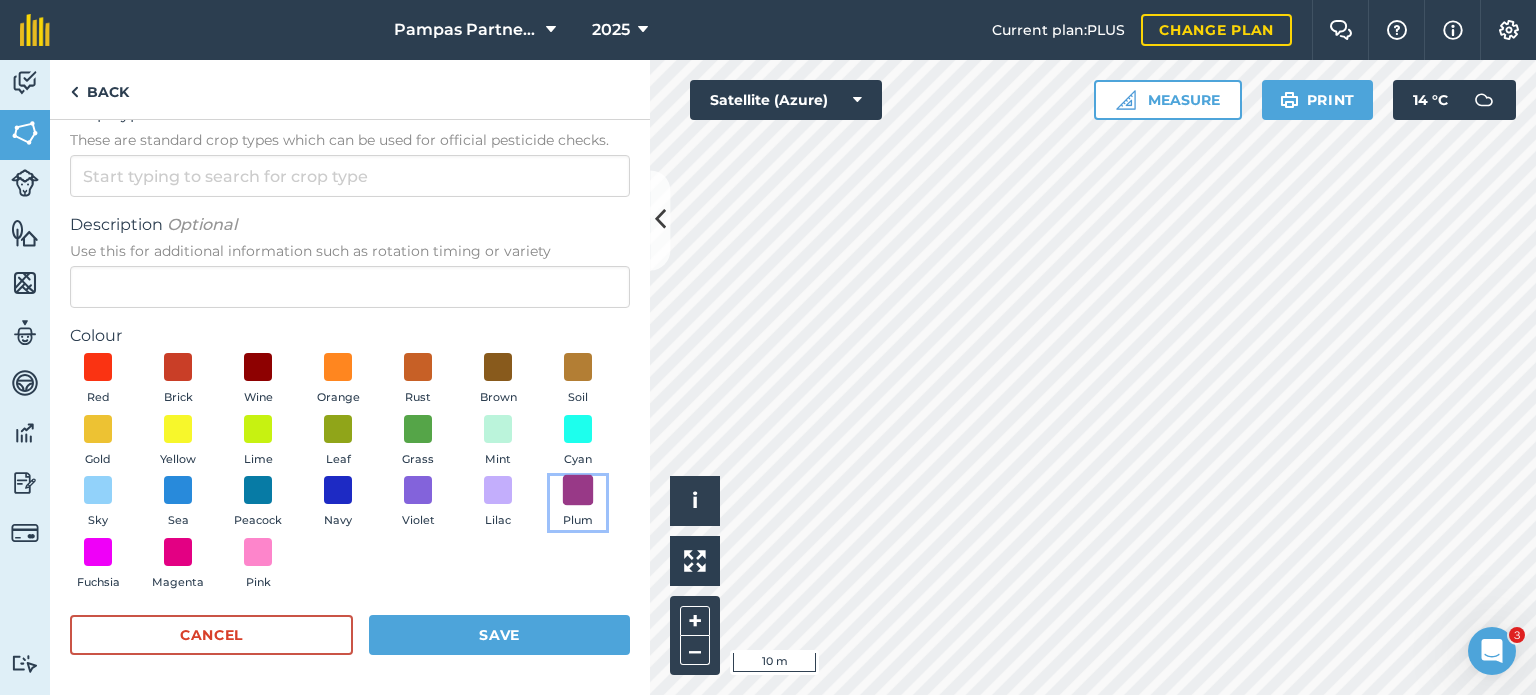 click at bounding box center [578, 490] 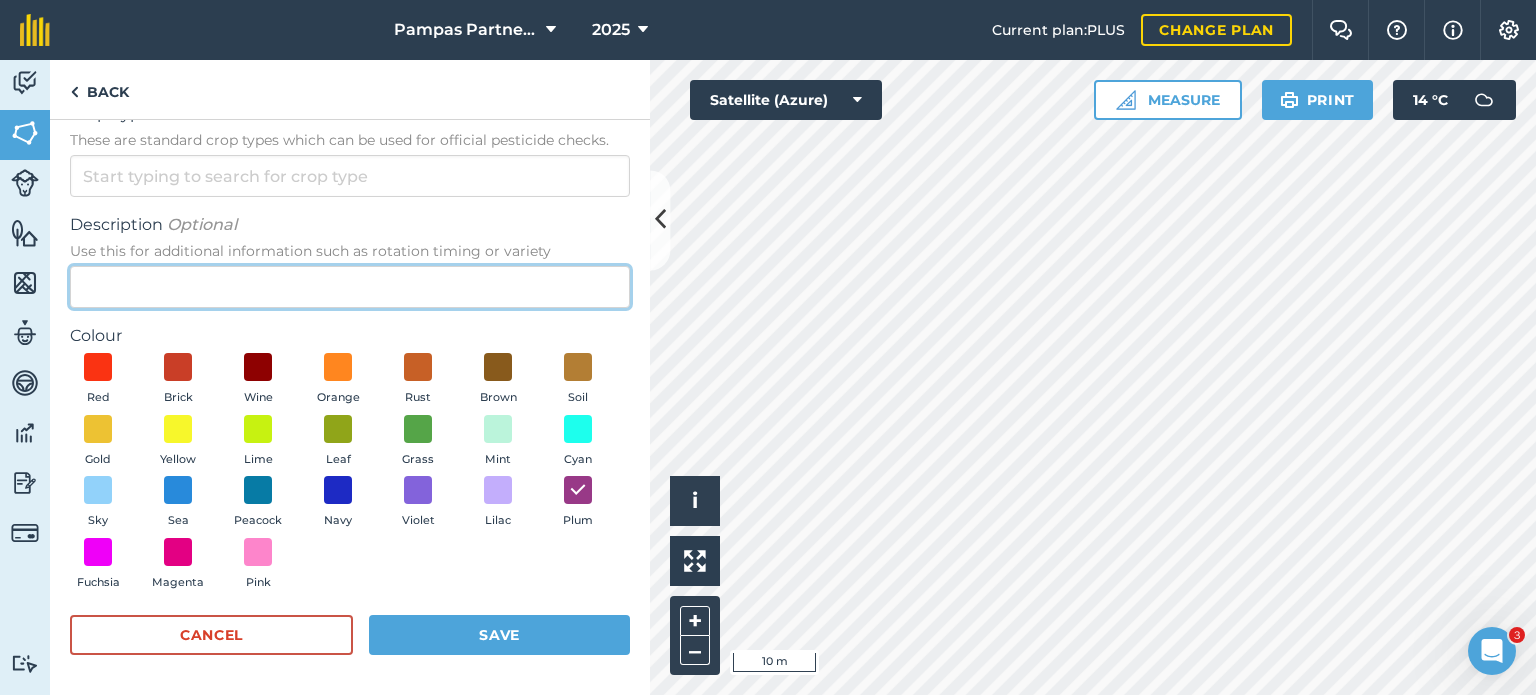 click on "Description   Optional Use this for additional information such as rotation timing or variety" at bounding box center [350, 287] 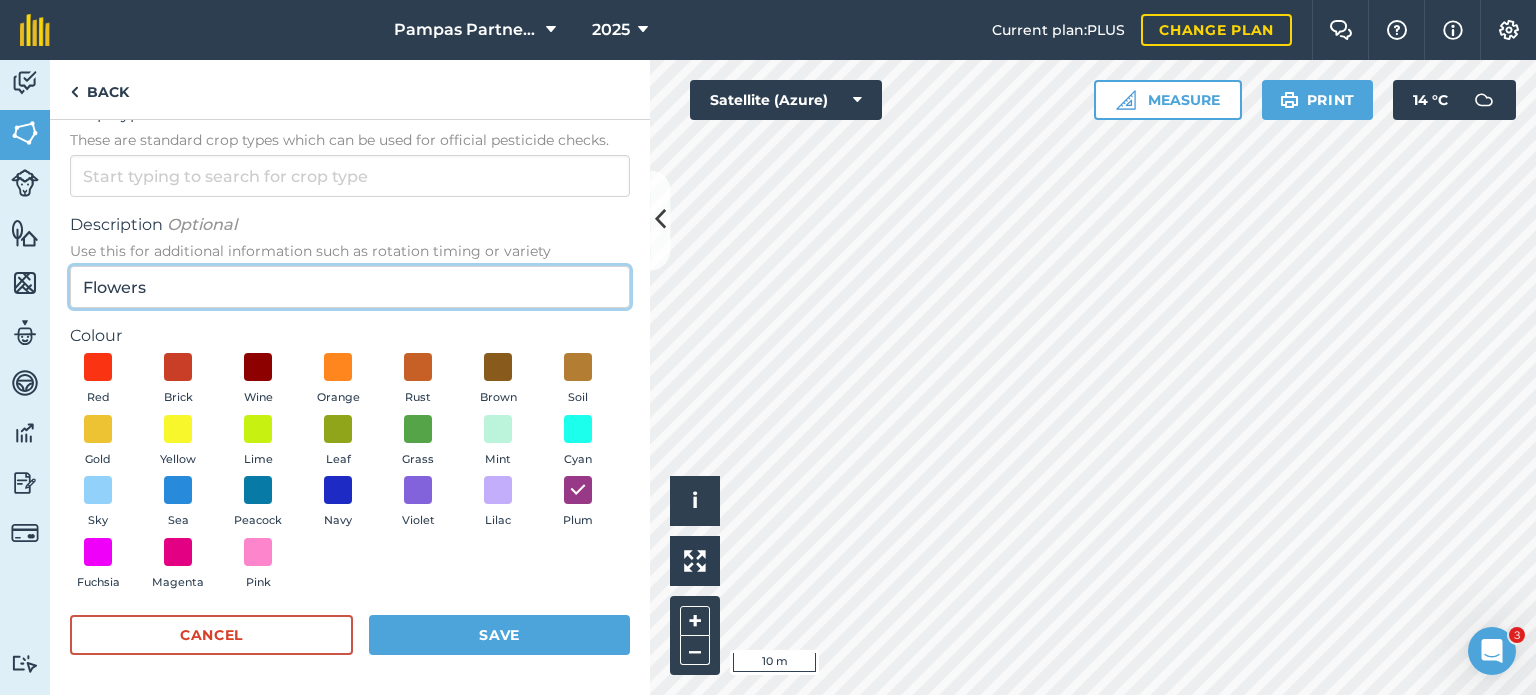 type on "Flowers" 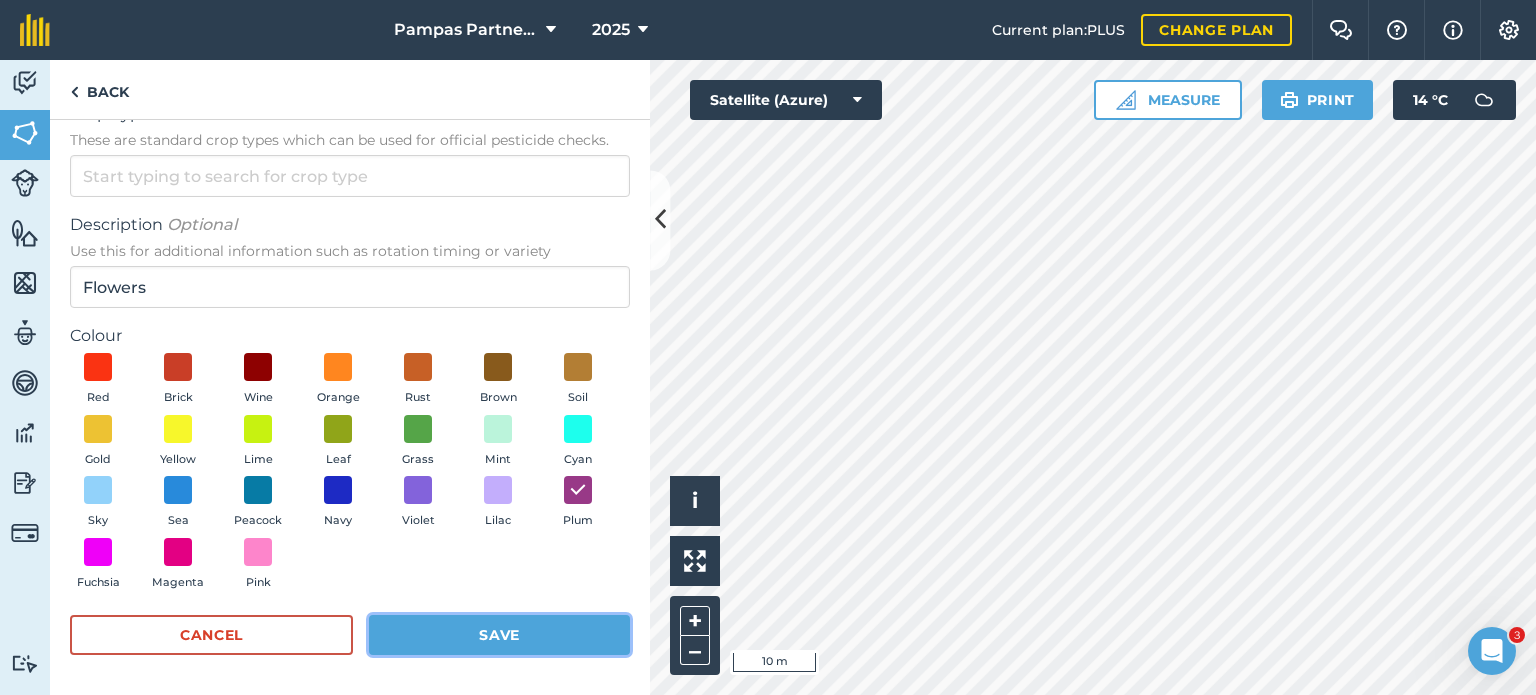 click on "Save" at bounding box center (499, 635) 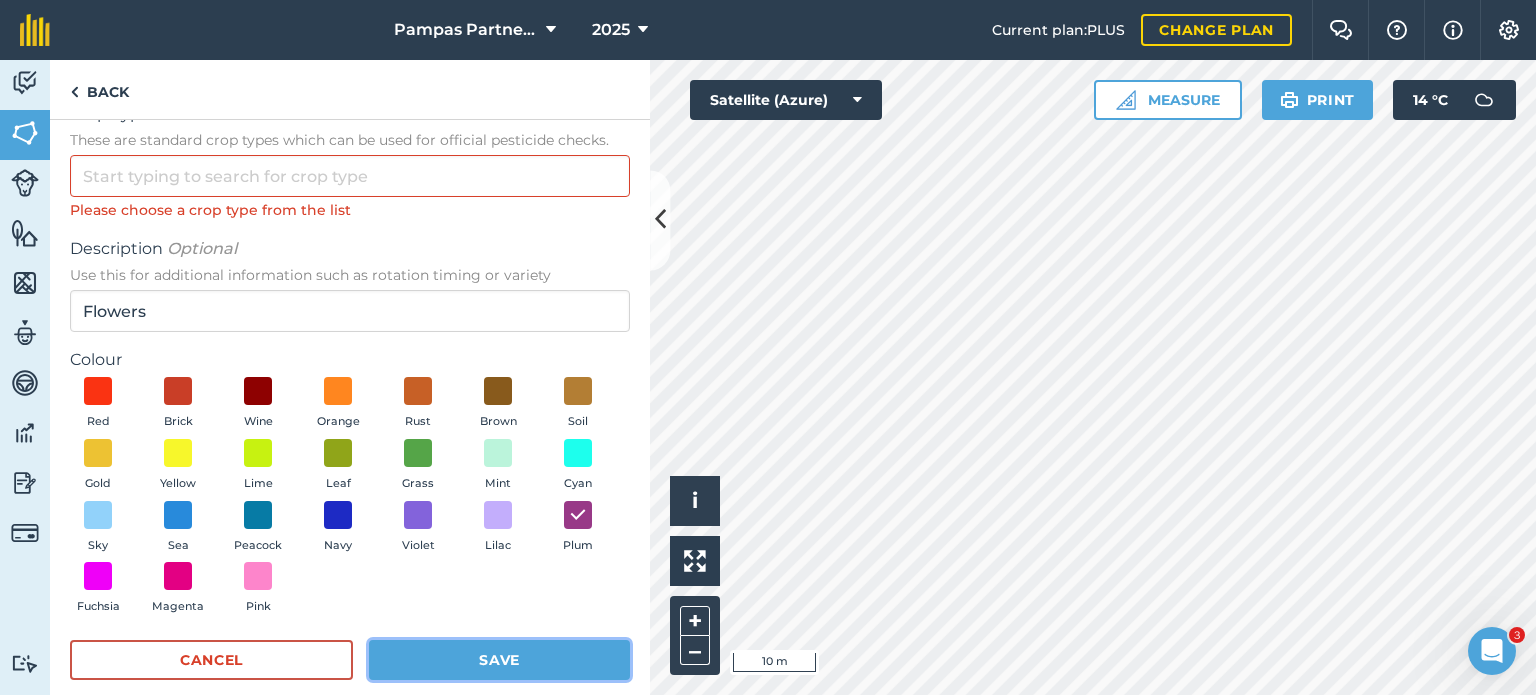 click on "Save" at bounding box center [499, 660] 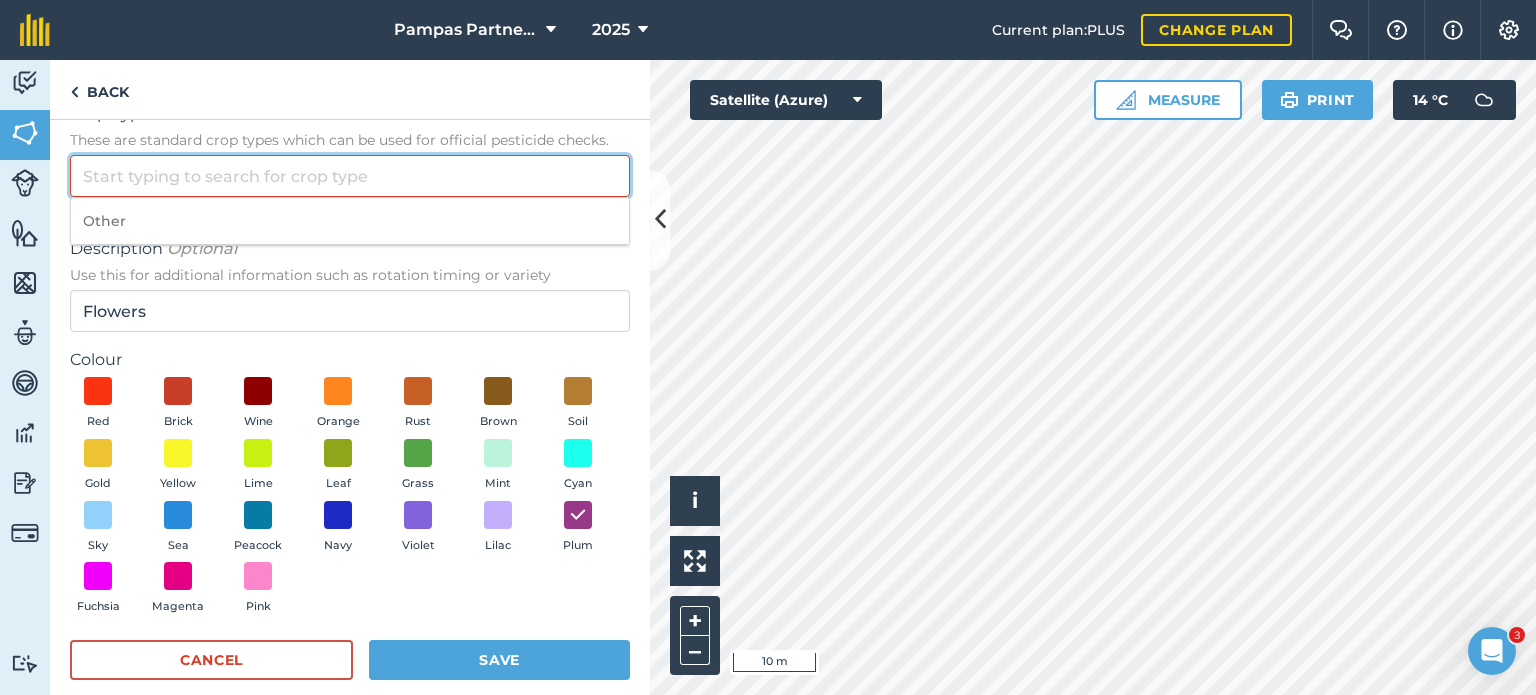 click on "Crop Type These are standard crop types which can be used for official pesticide checks." at bounding box center [350, 176] 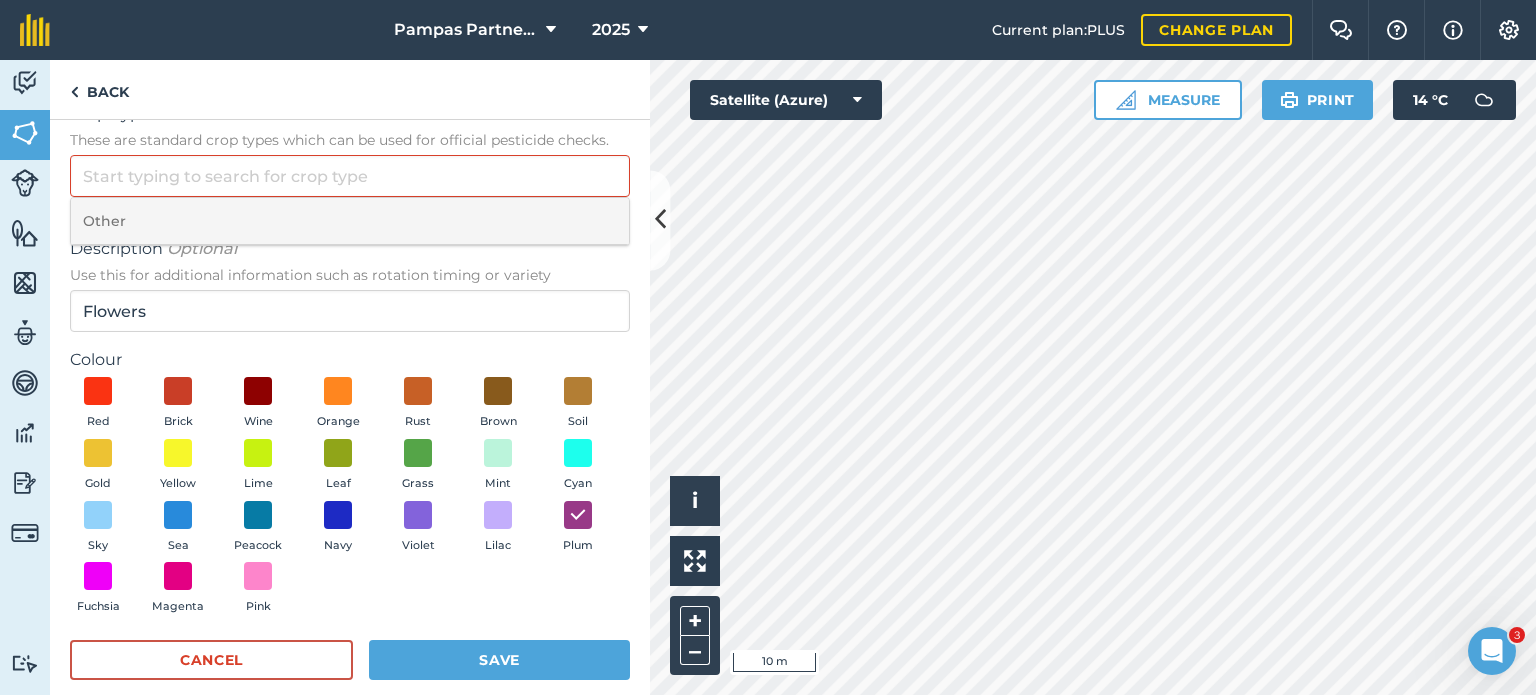 click on "Other" at bounding box center (350, 221) 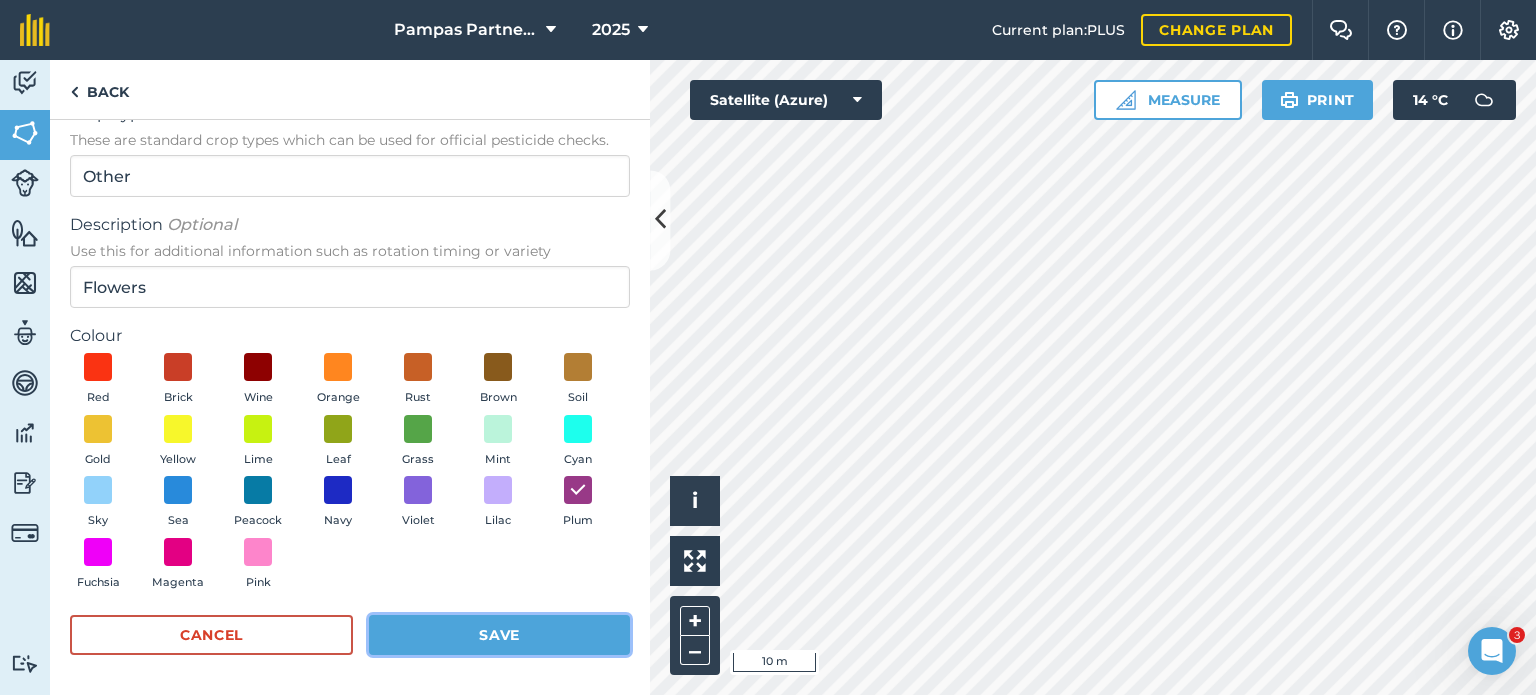 click on "Save" at bounding box center [499, 635] 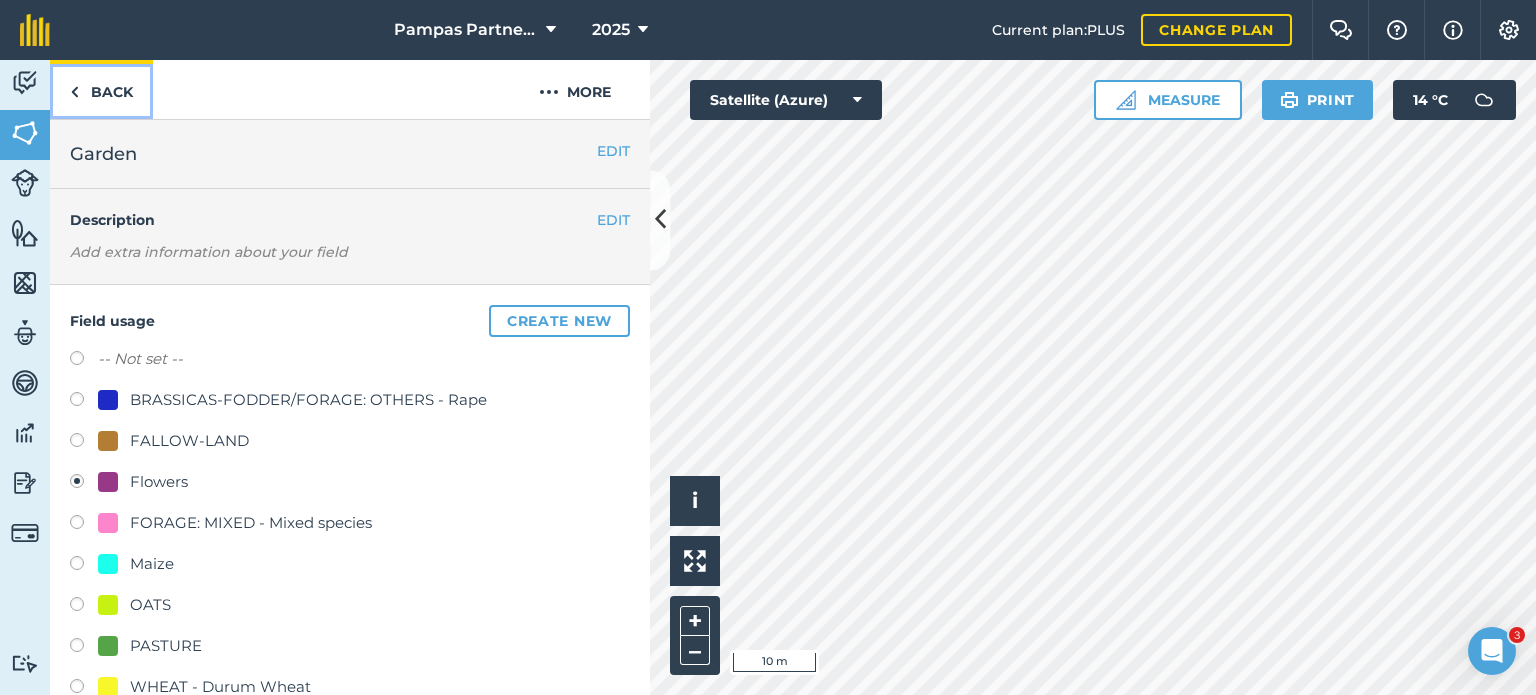 click on "Back" at bounding box center [101, 89] 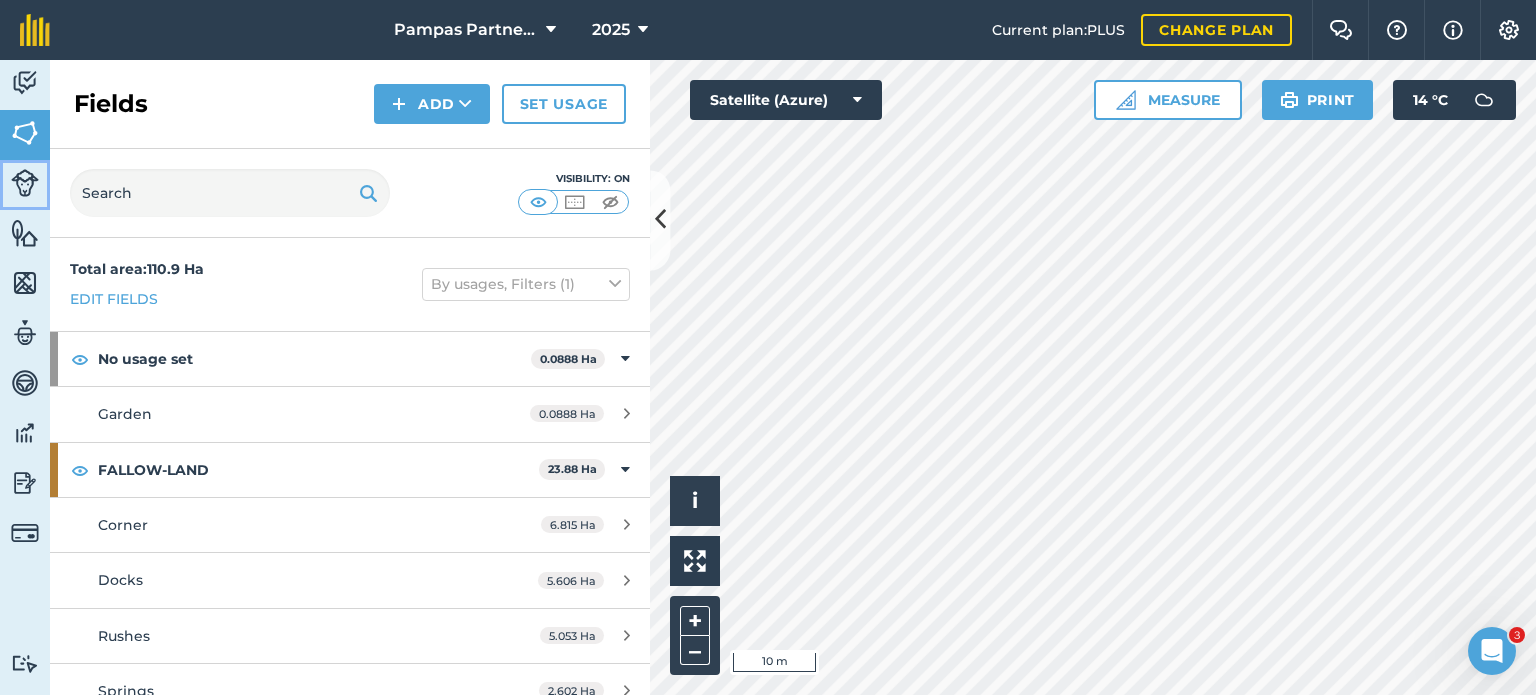 click at bounding box center [25, 183] 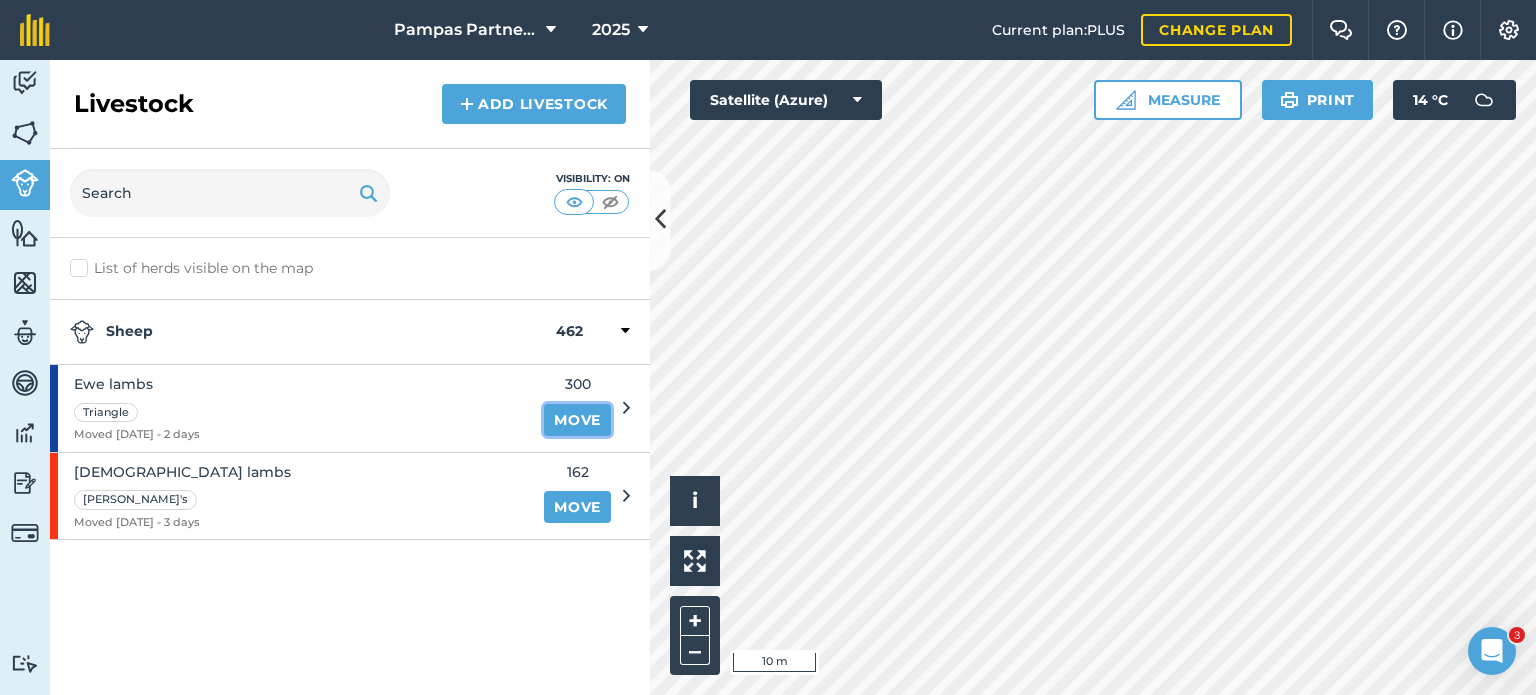 click on "Move" at bounding box center (577, 420) 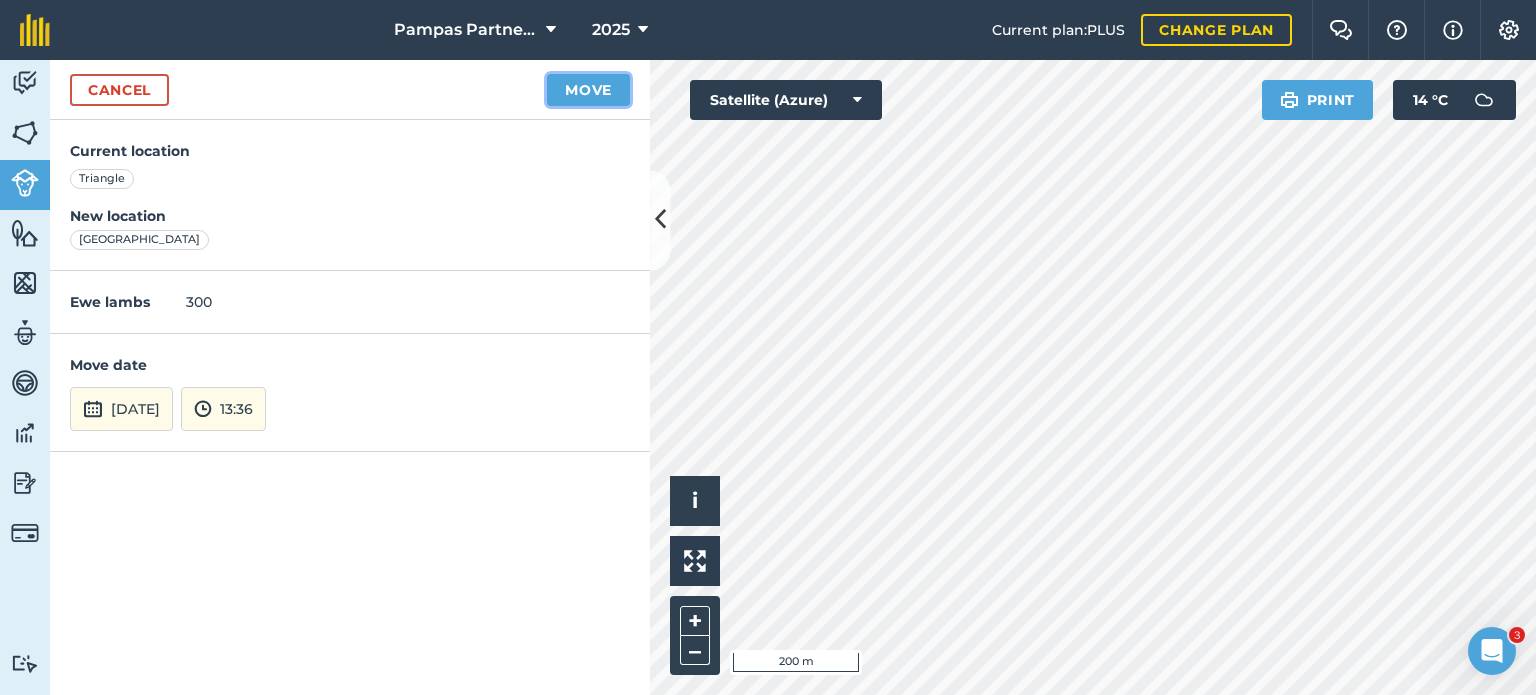 click on "Move" at bounding box center (588, 90) 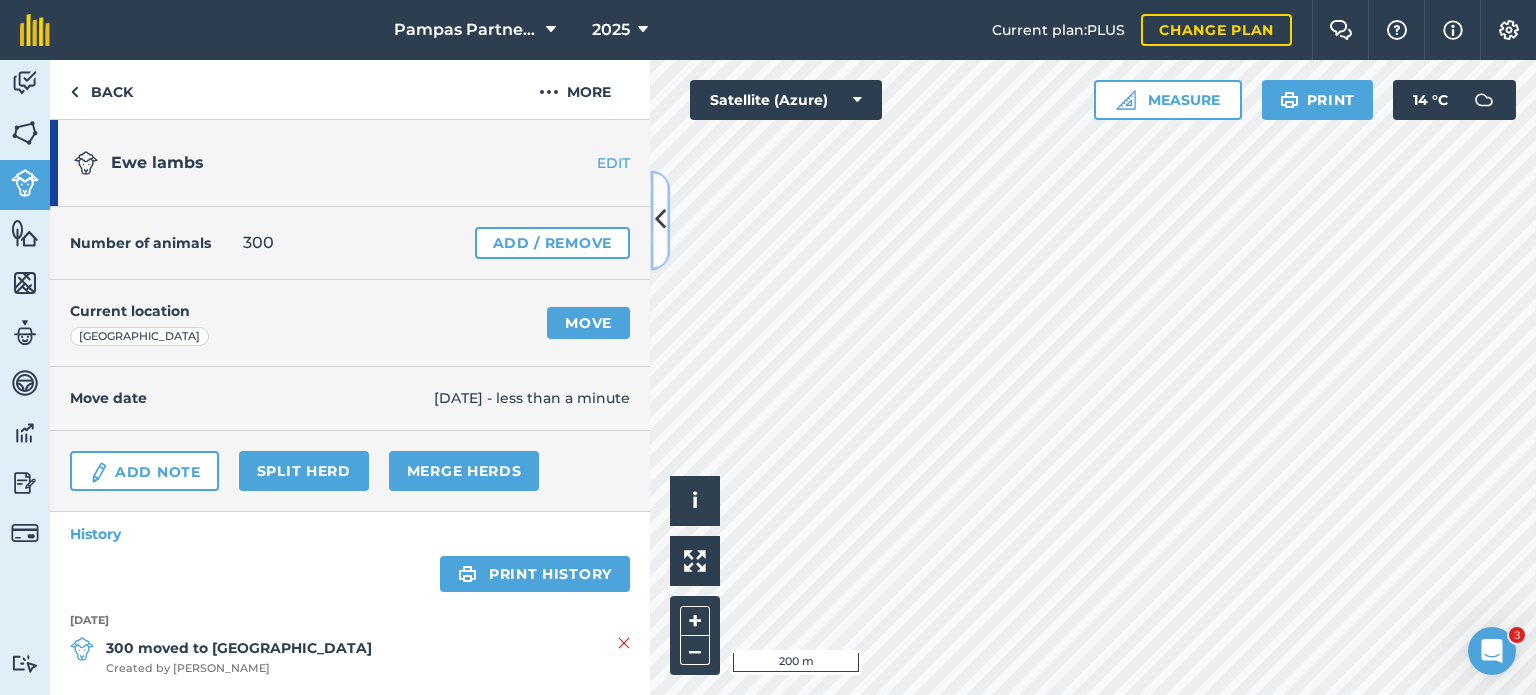 click at bounding box center [660, 220] 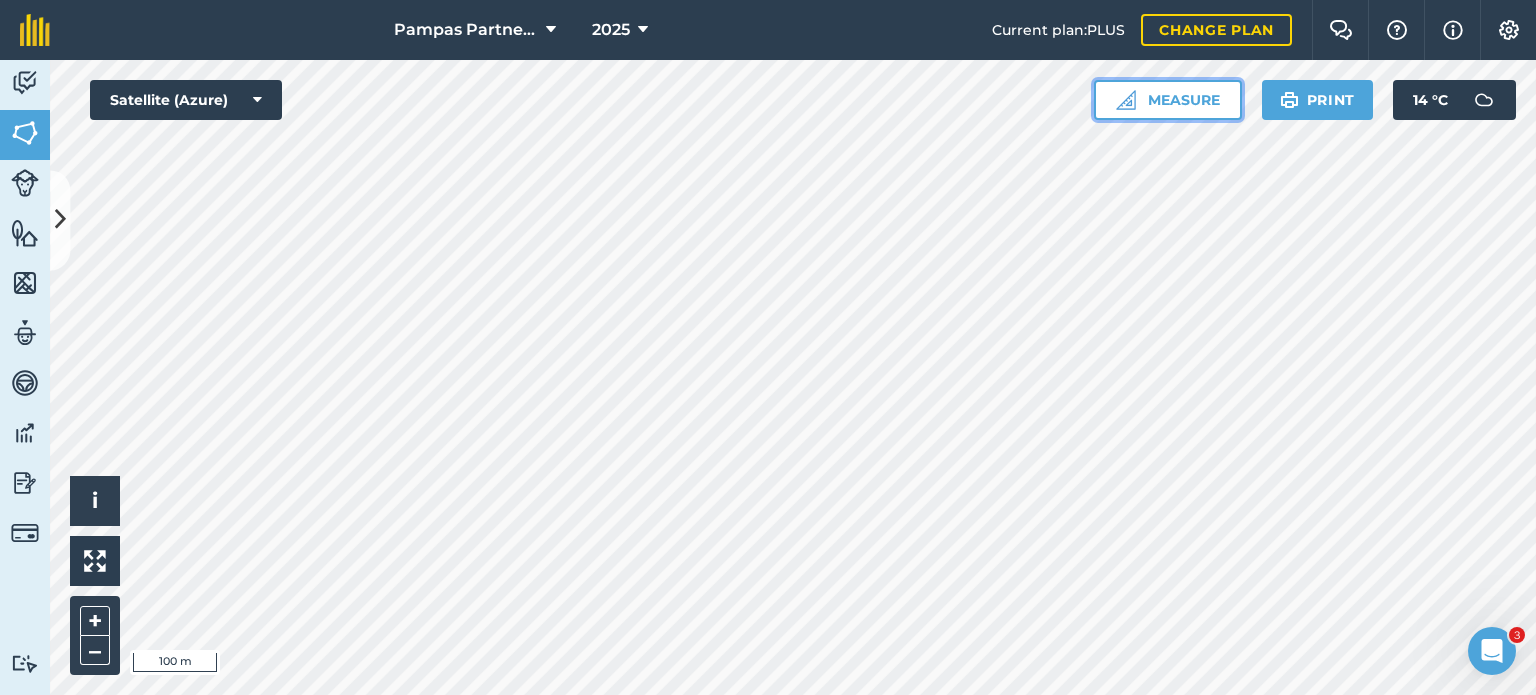 click on "Measure" at bounding box center (1168, 100) 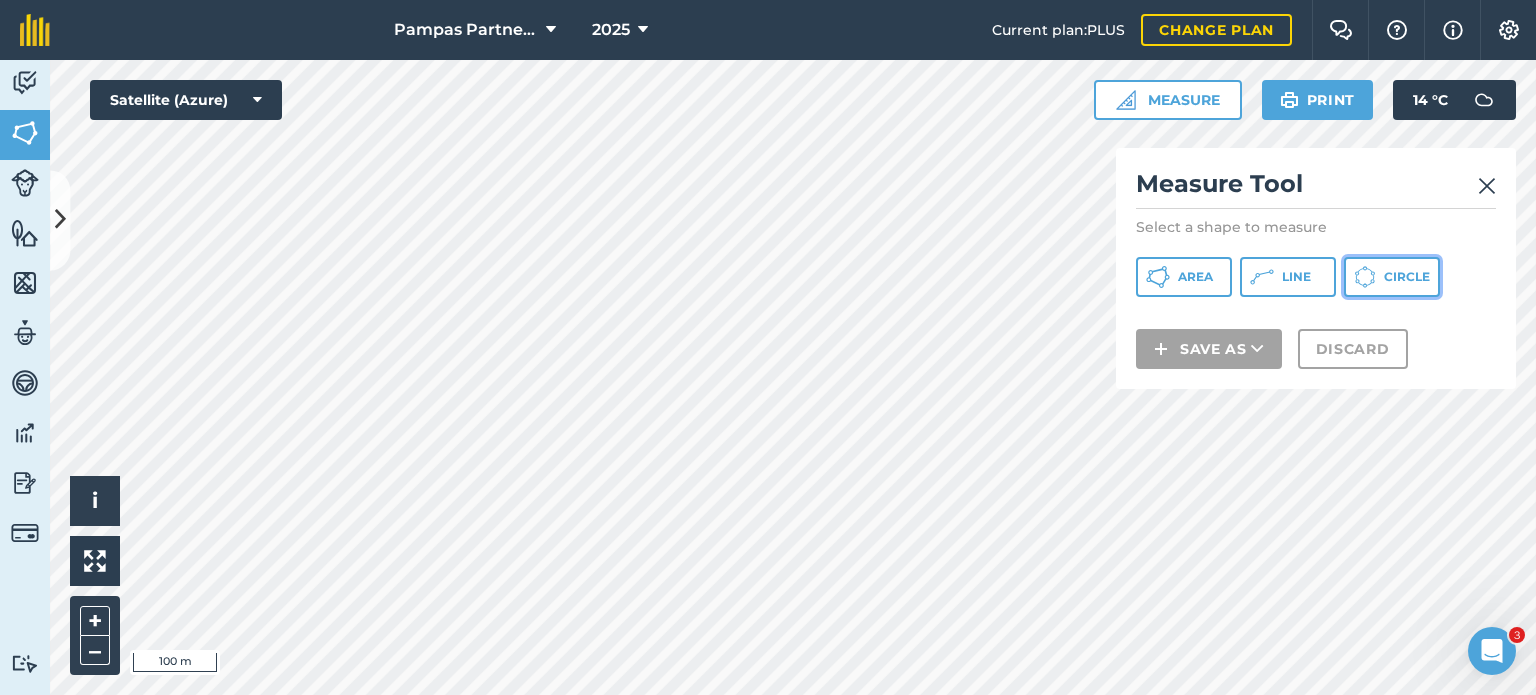 click 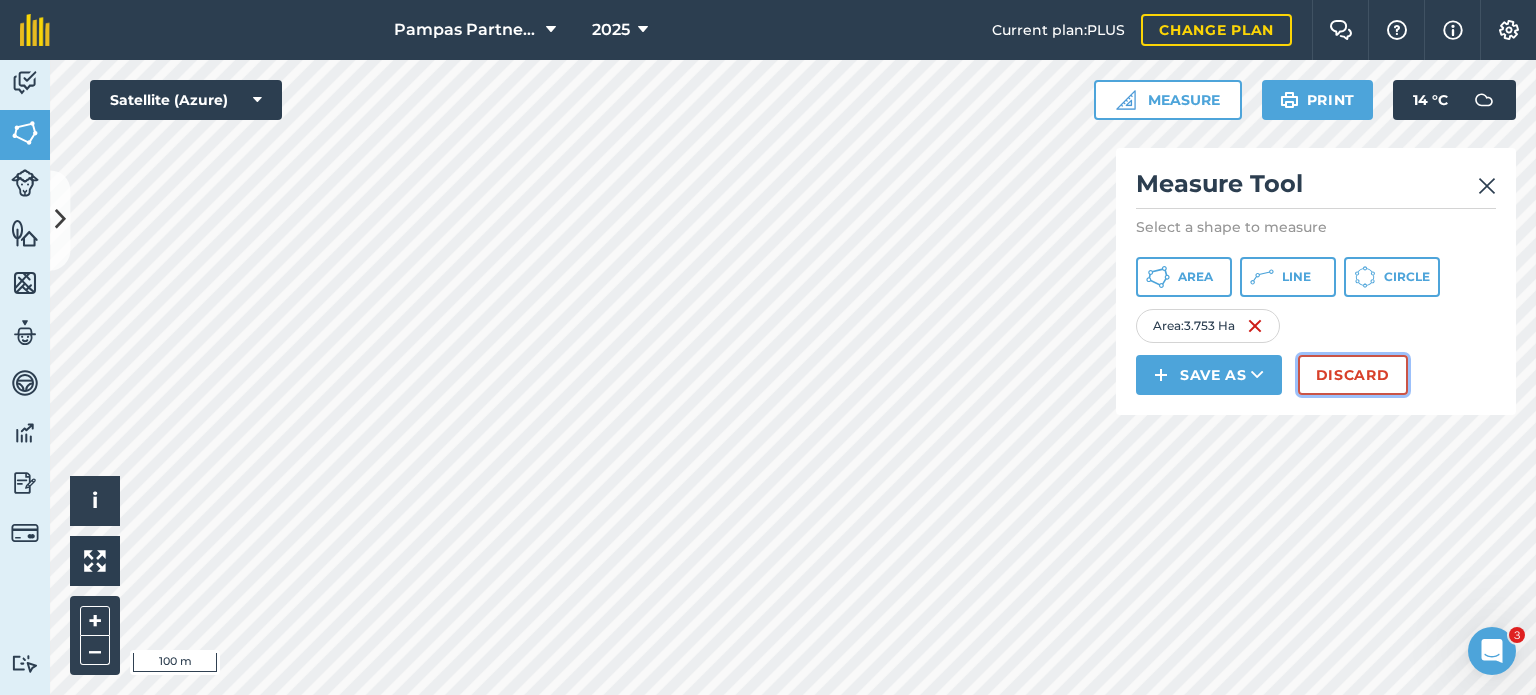 click on "Discard" at bounding box center (1353, 375) 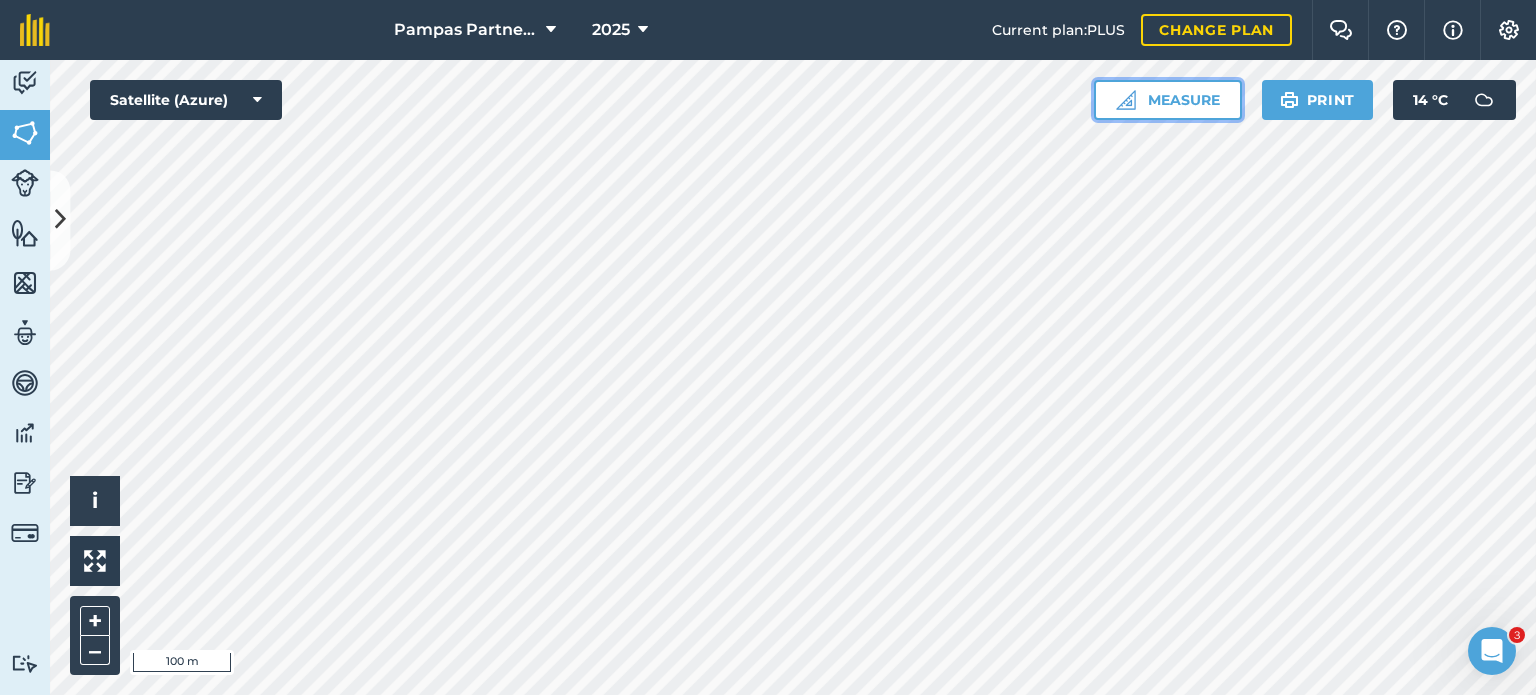 click on "Measure" at bounding box center (1168, 100) 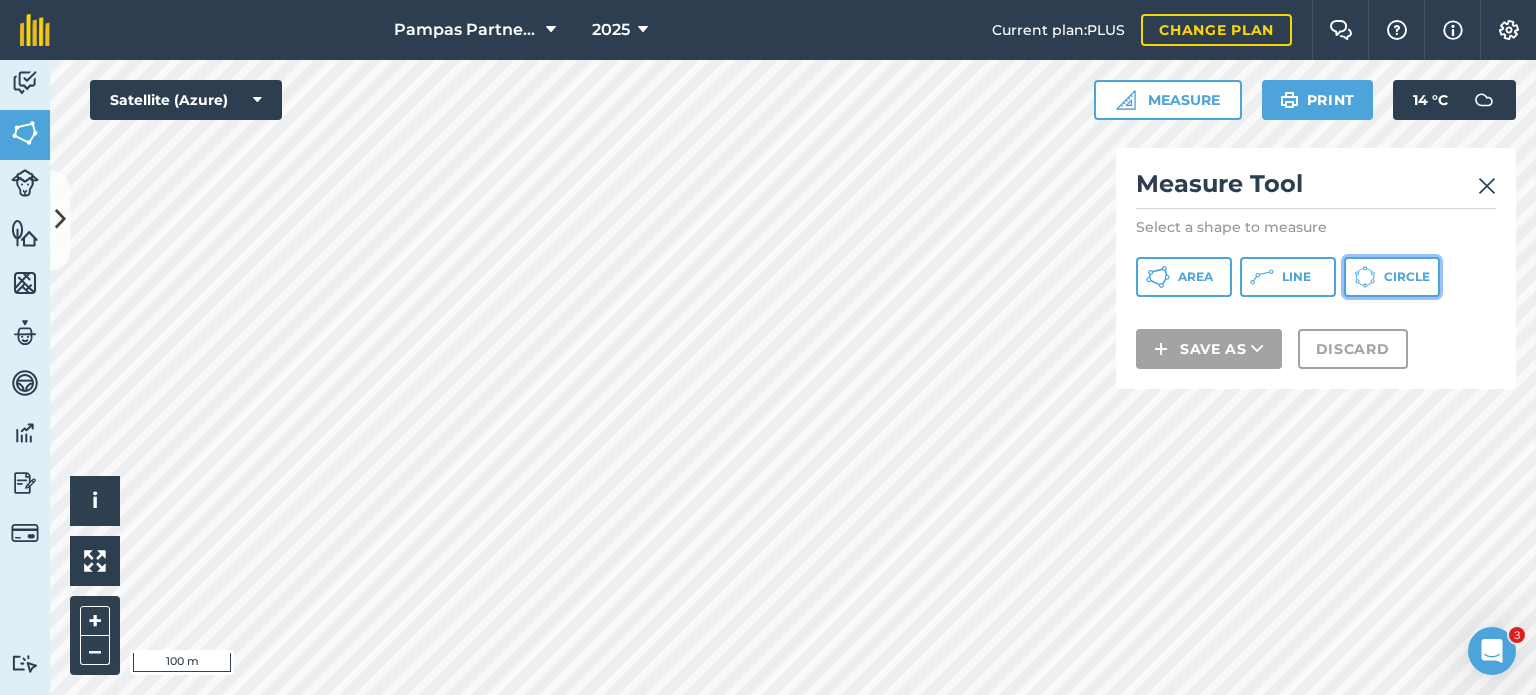 click on "Circle" at bounding box center (1392, 277) 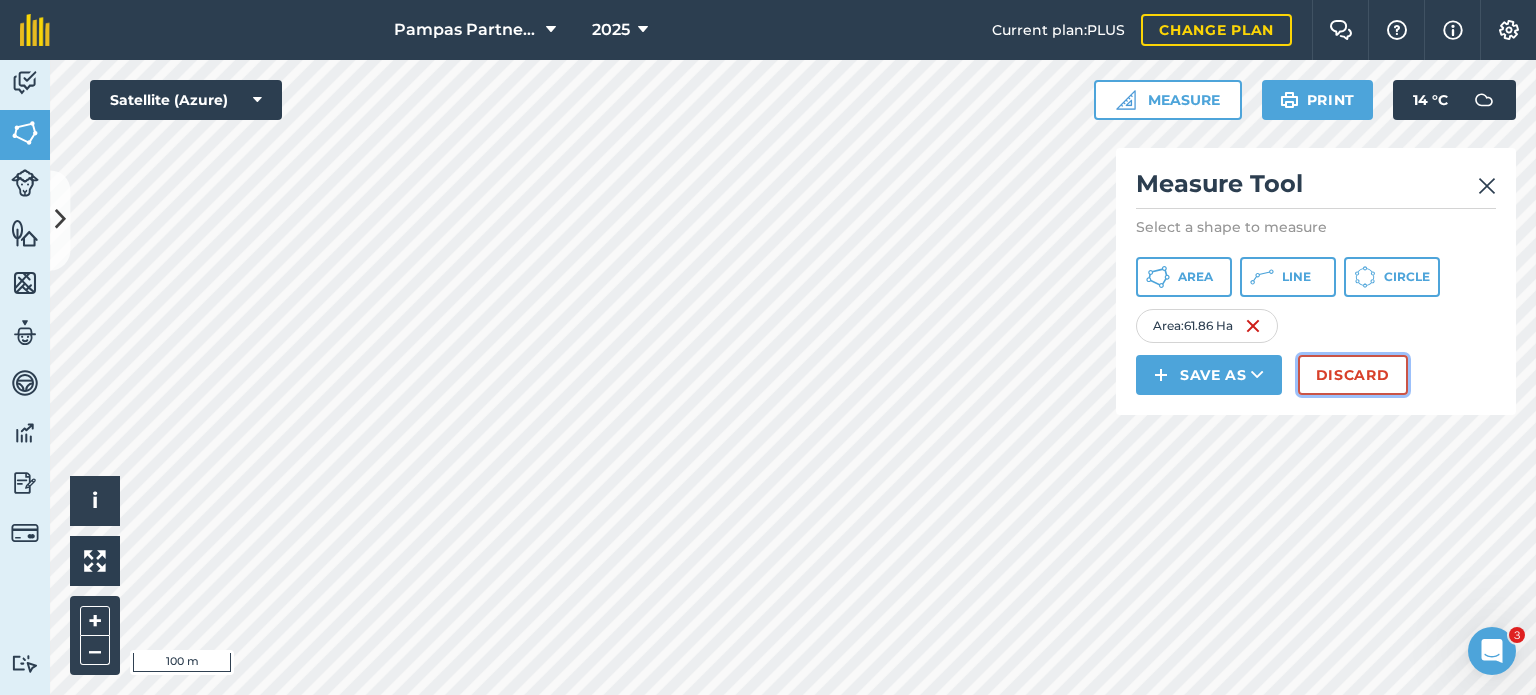 click on "Discard" at bounding box center (1353, 375) 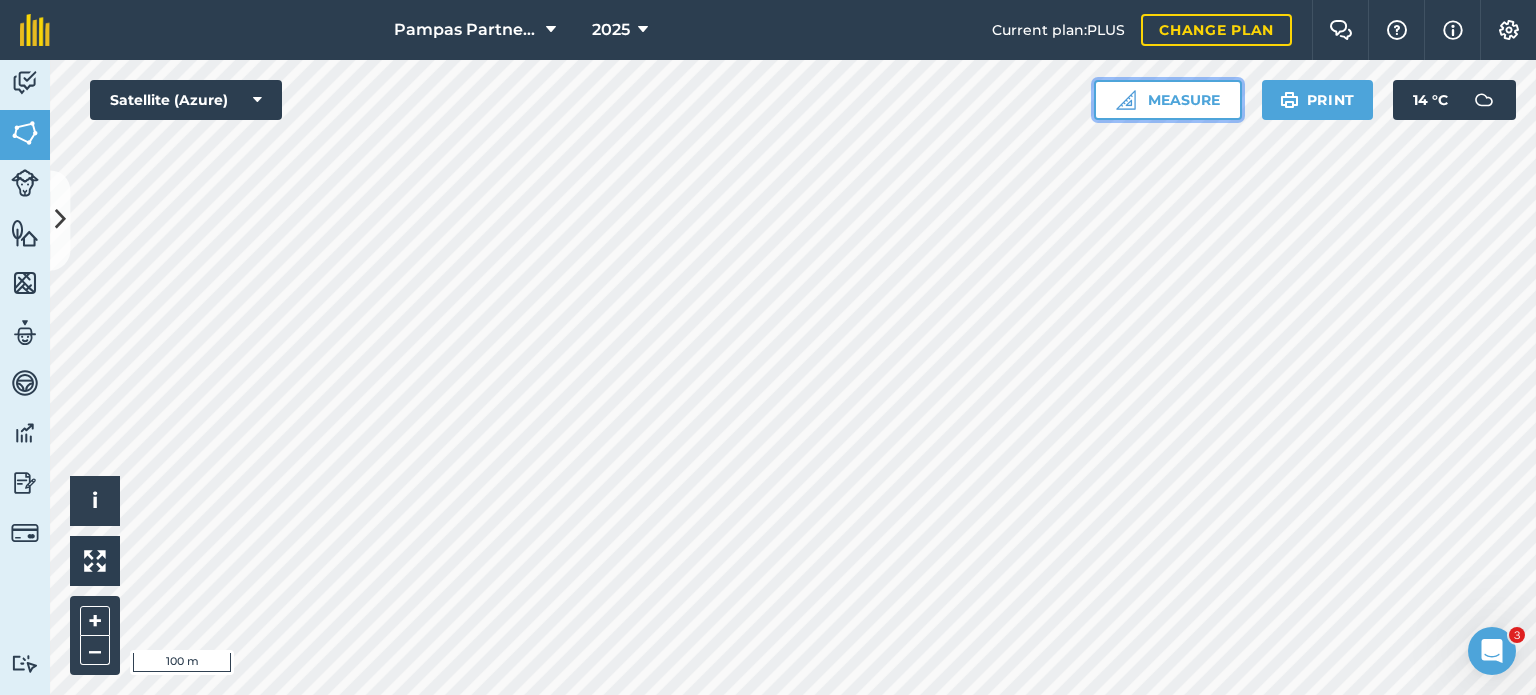 click on "Measure" at bounding box center [1168, 100] 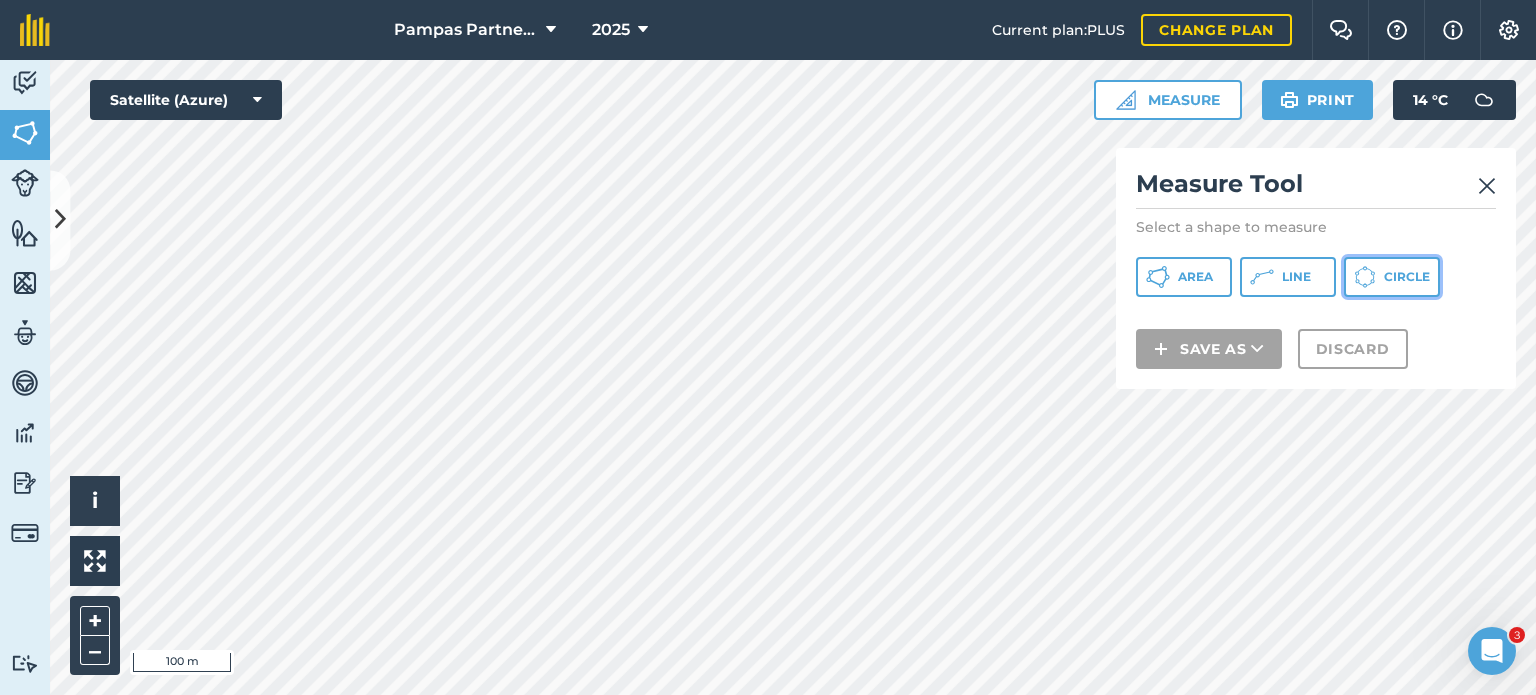 click 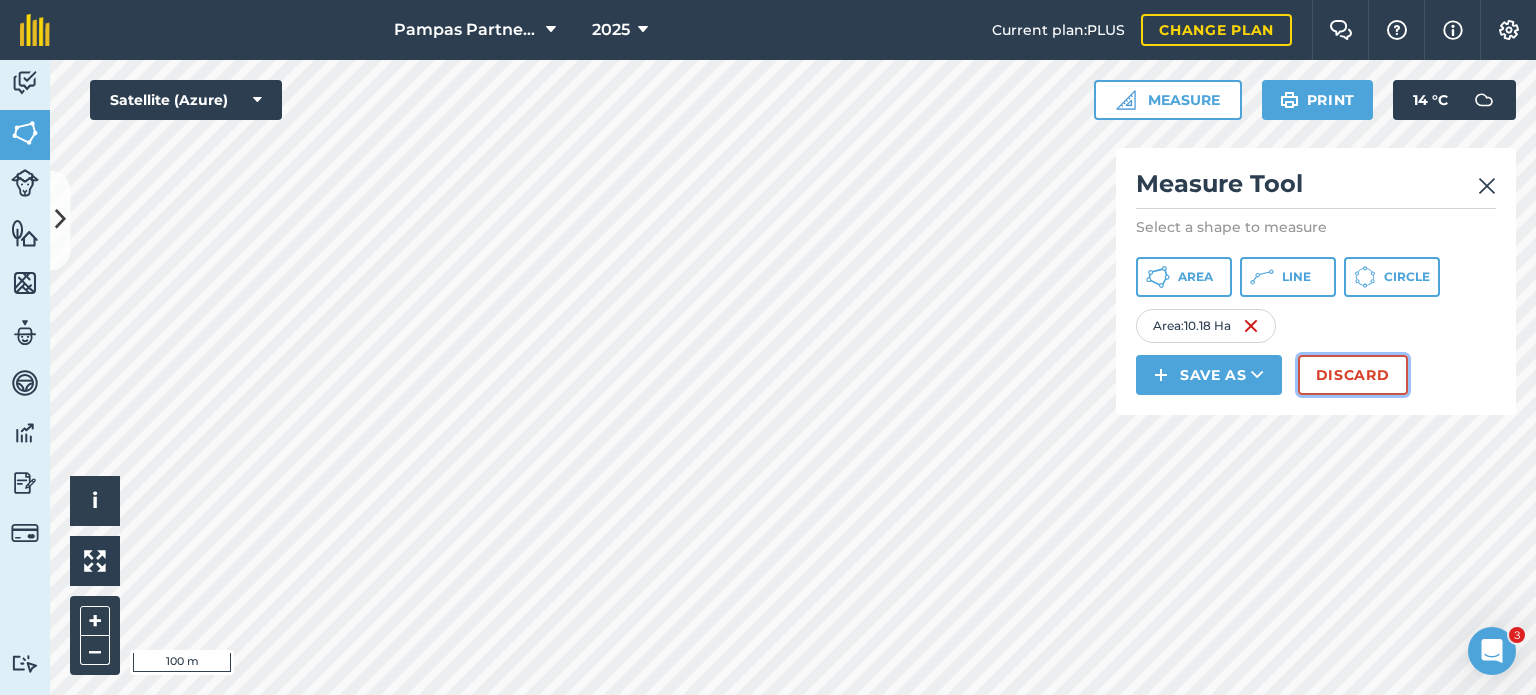 click on "Discard" at bounding box center [1353, 375] 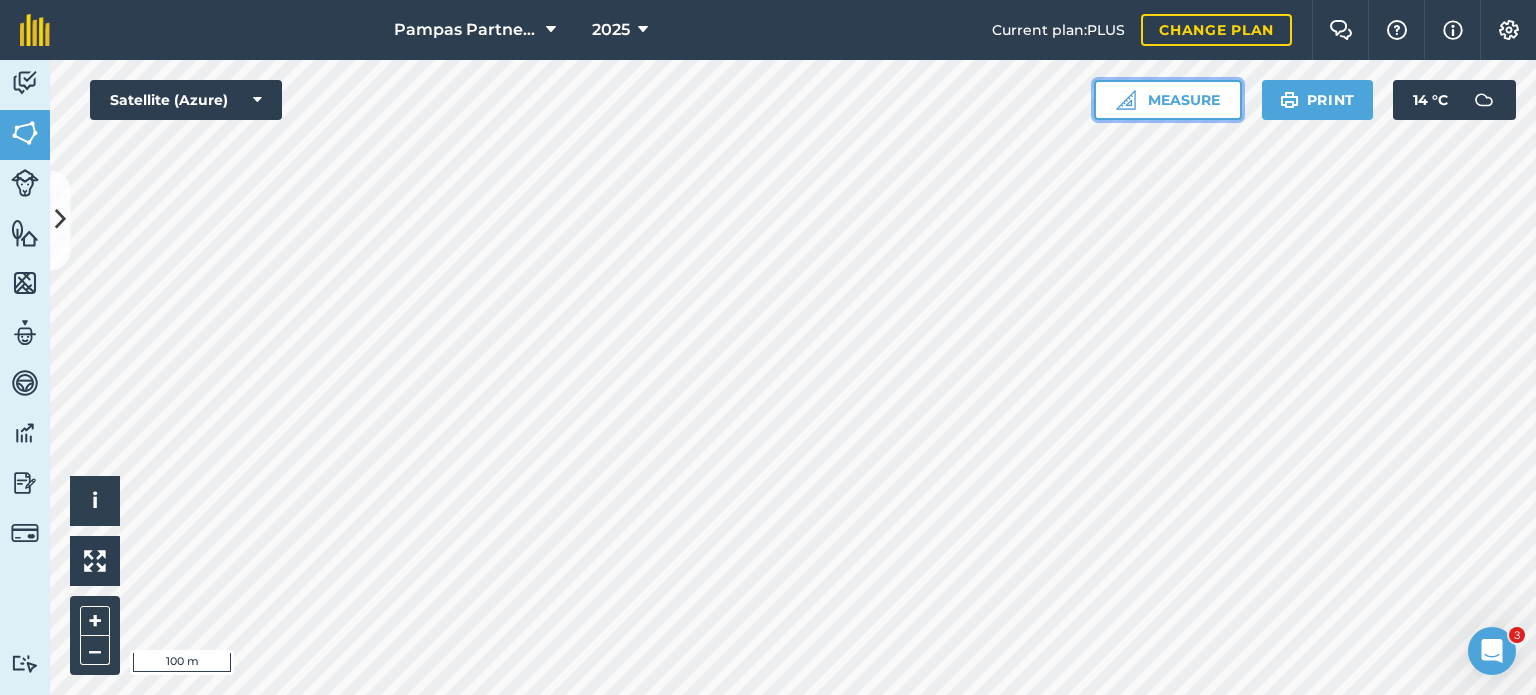 click on "Measure" at bounding box center [1168, 100] 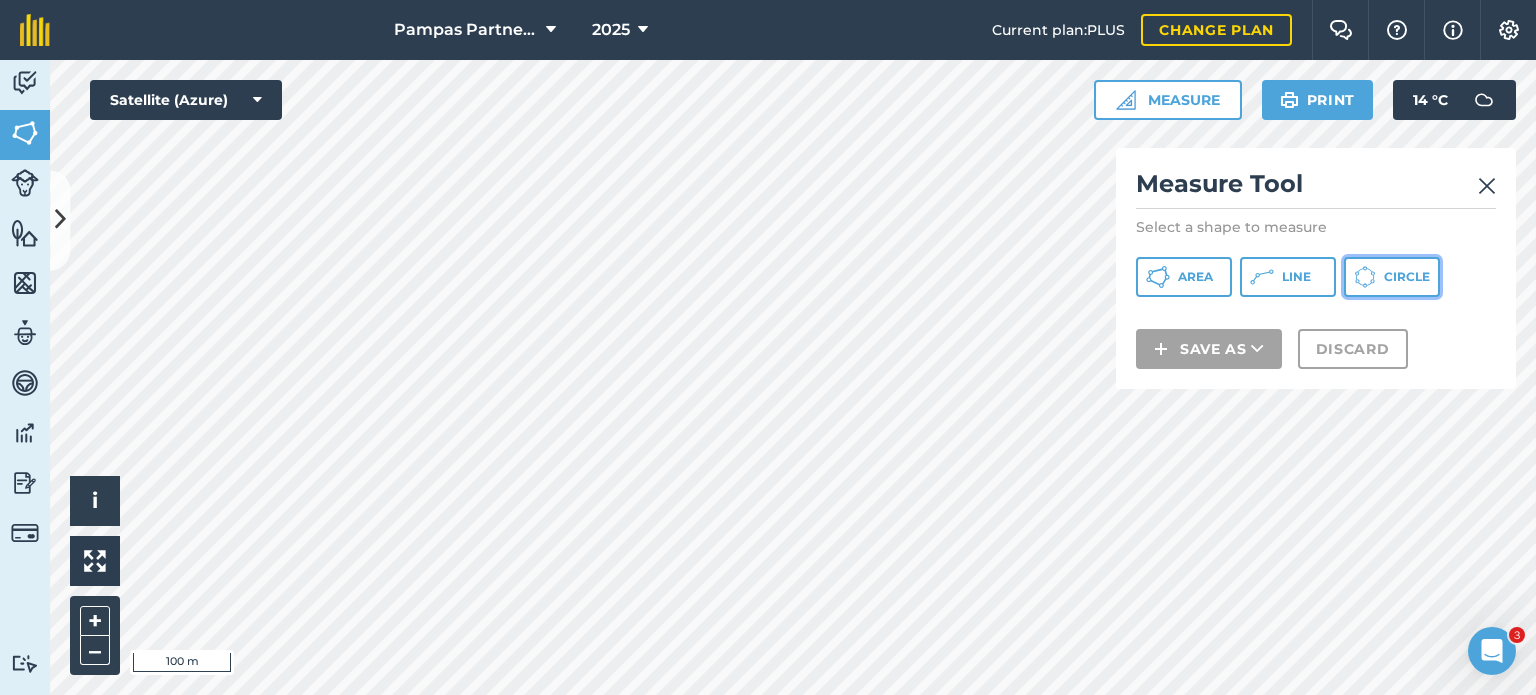 click on "Circle" at bounding box center [1392, 277] 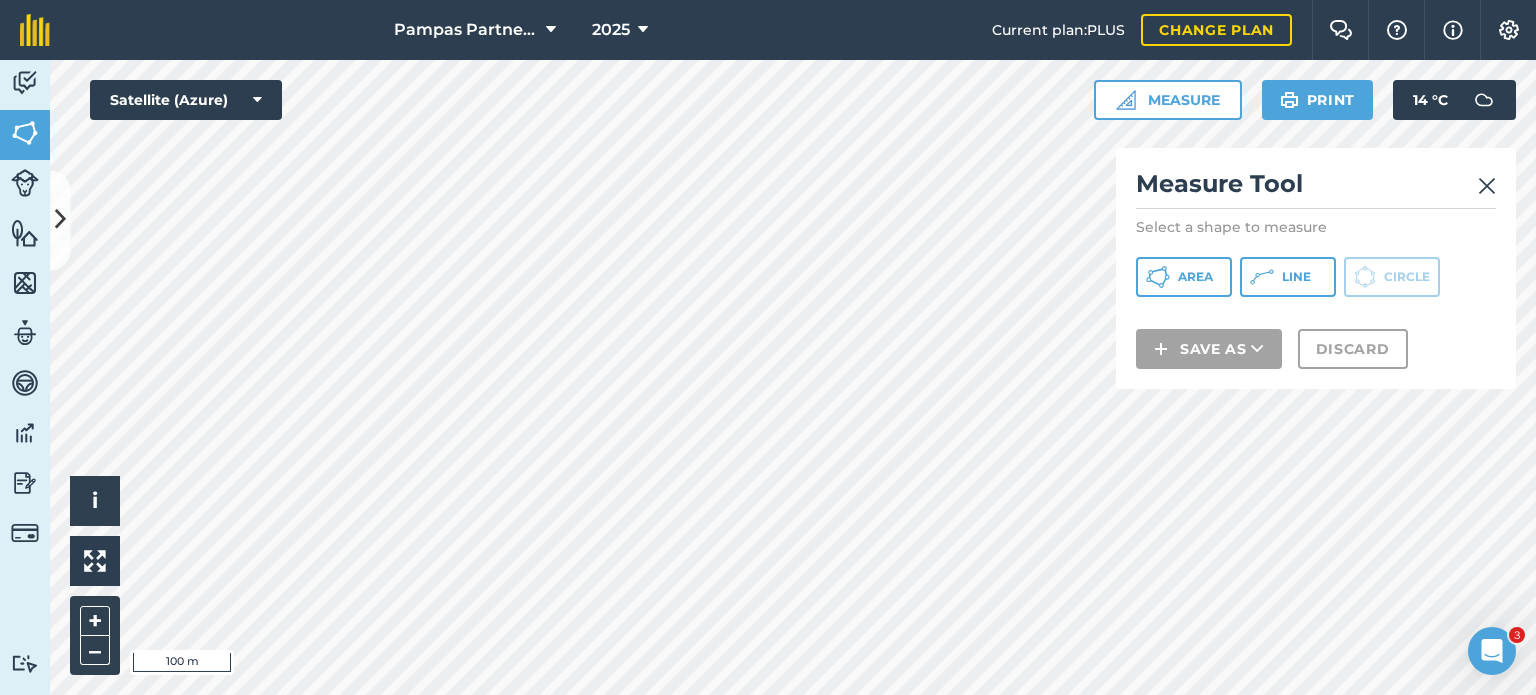 click on "Click to start drawing i © 2025 TomTom, Microsoft 100 m + – Satellite (Azure) Measure Measure Tool Select a shape to measure Area Line Circle   Save as   Discard Print 14   ° C" at bounding box center (793, 377) 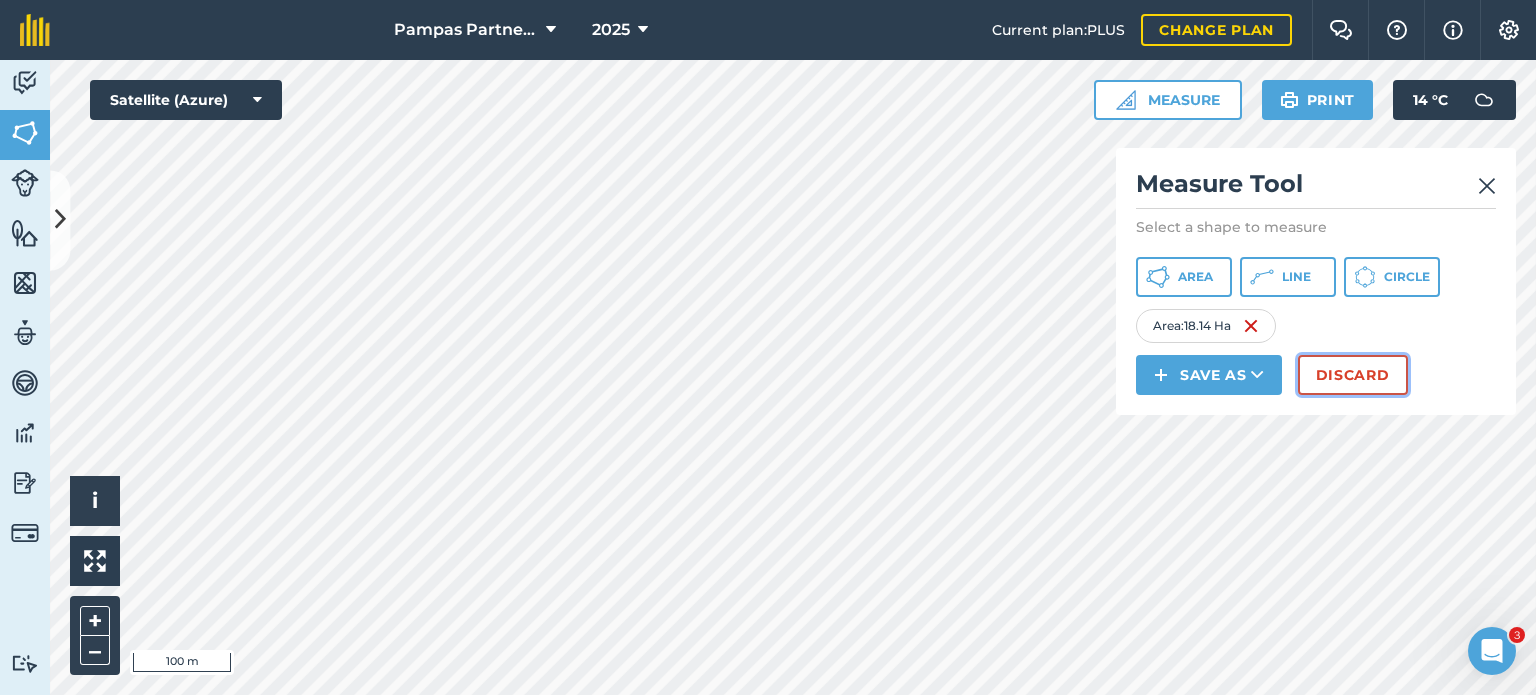 click on "Discard" at bounding box center (1353, 375) 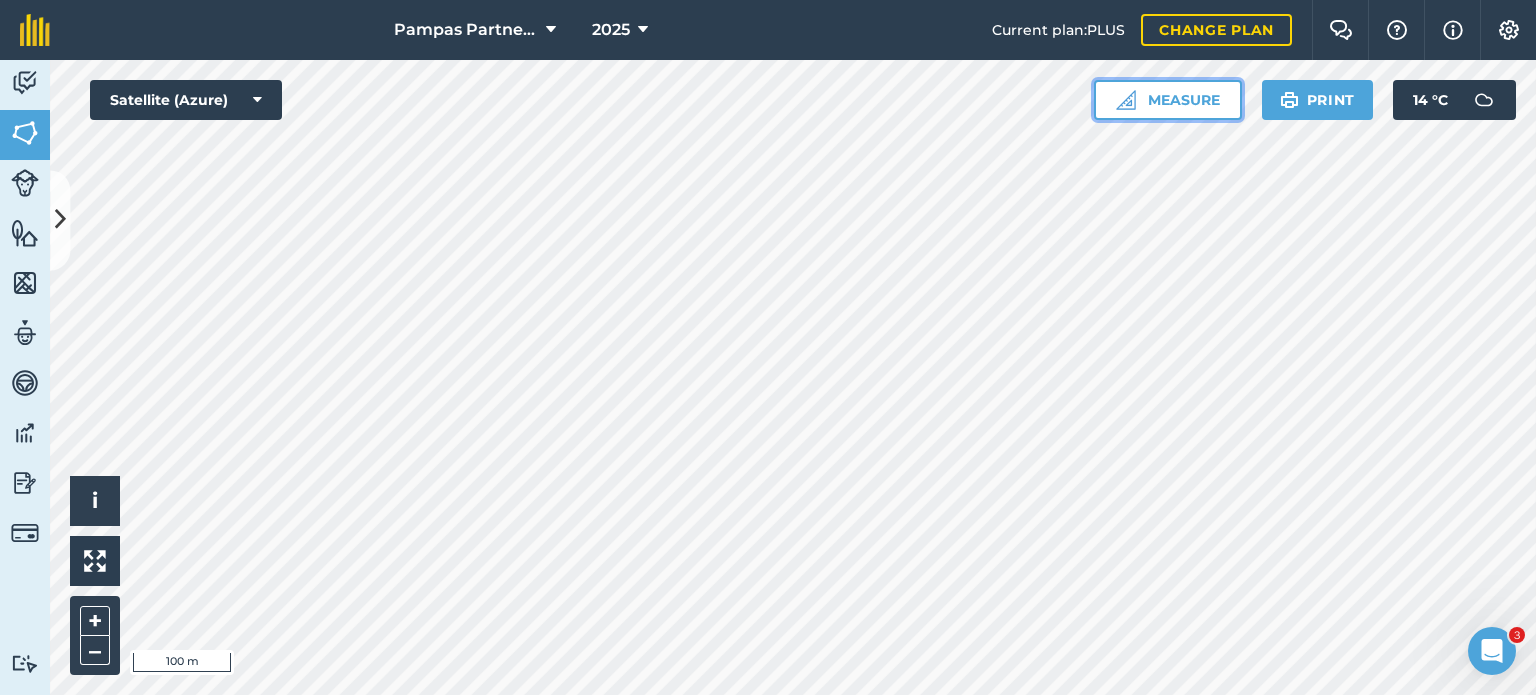 click on "Measure" at bounding box center (1168, 100) 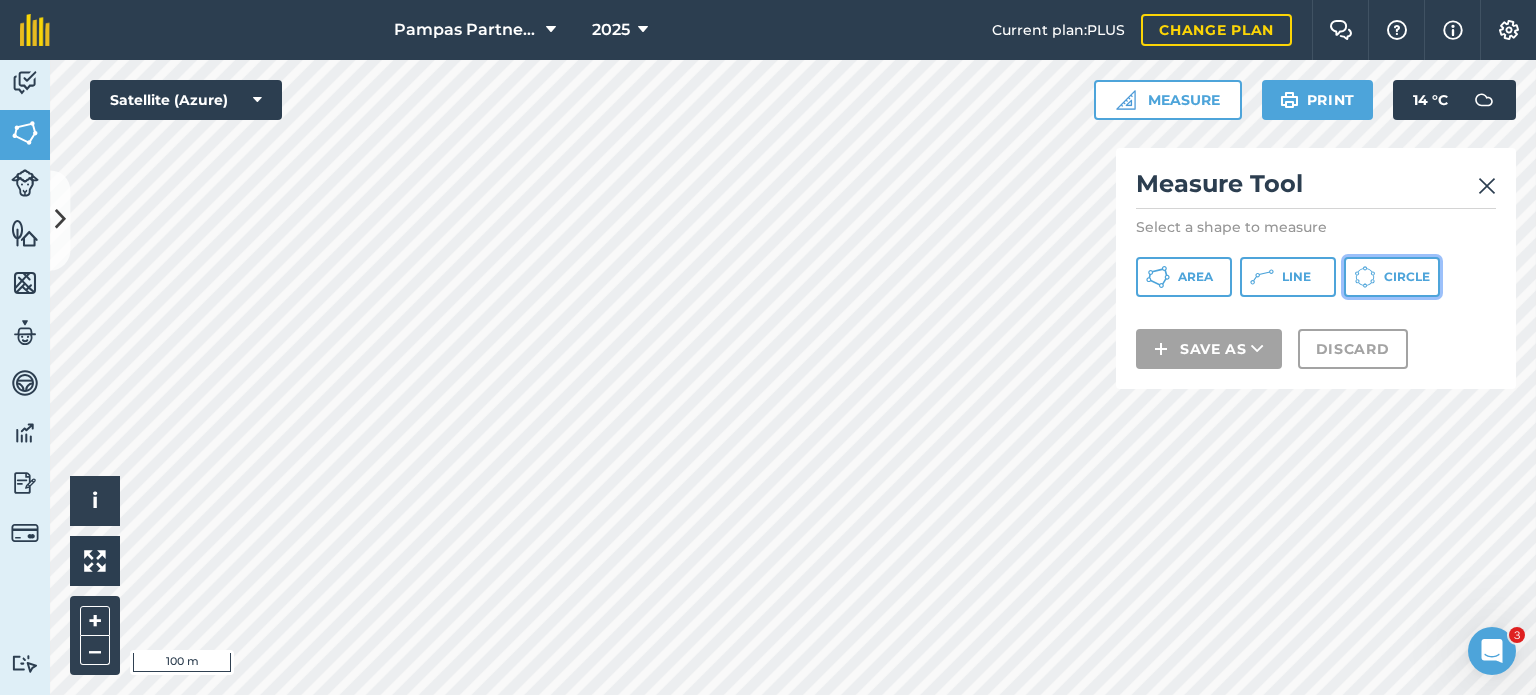 click 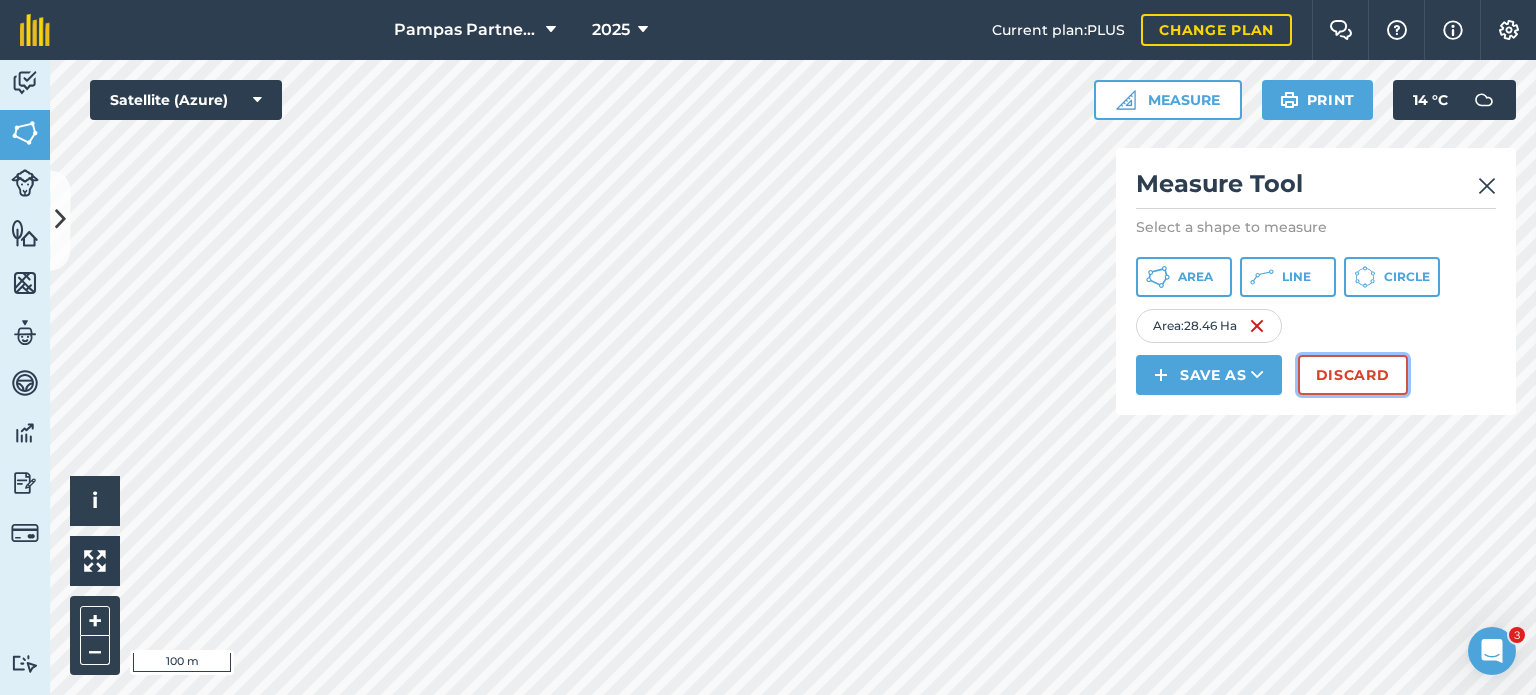 click on "Discard" at bounding box center (1353, 375) 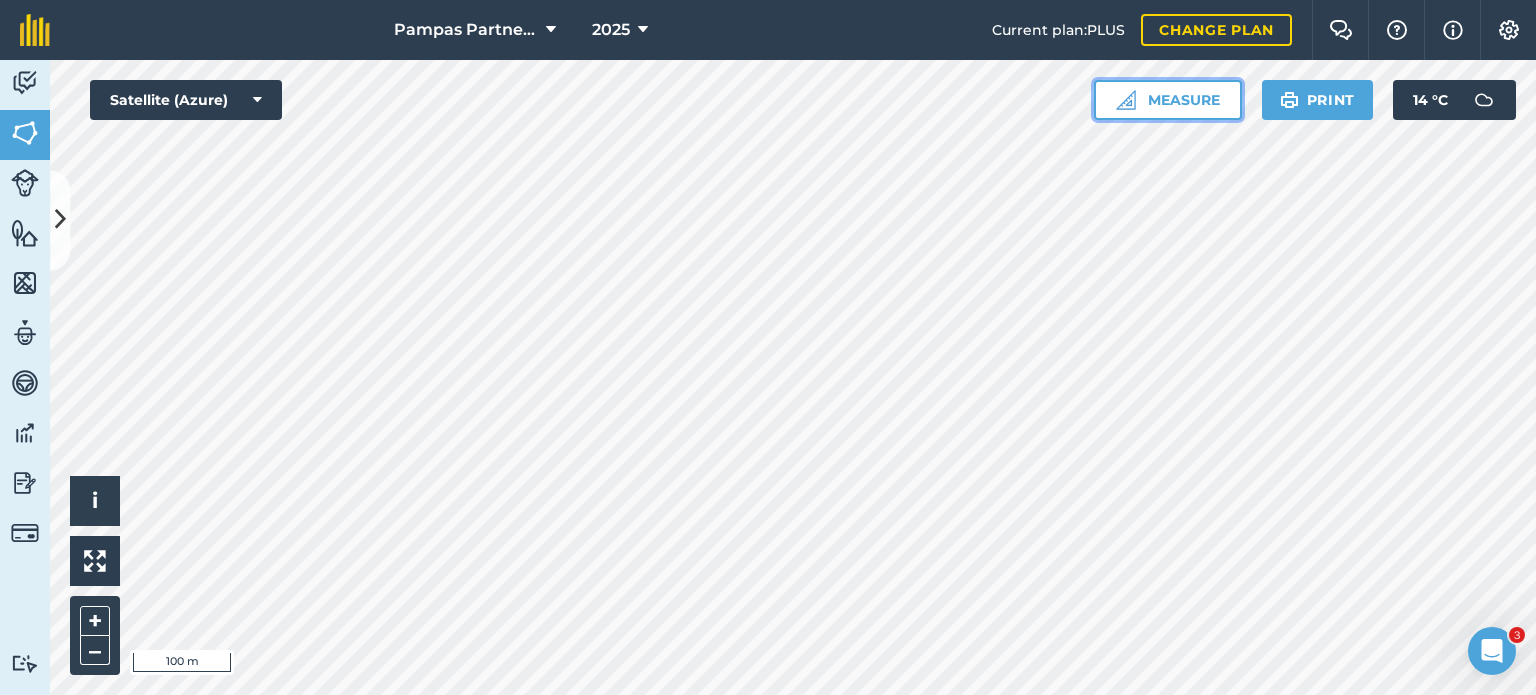 click on "Measure" at bounding box center (1168, 100) 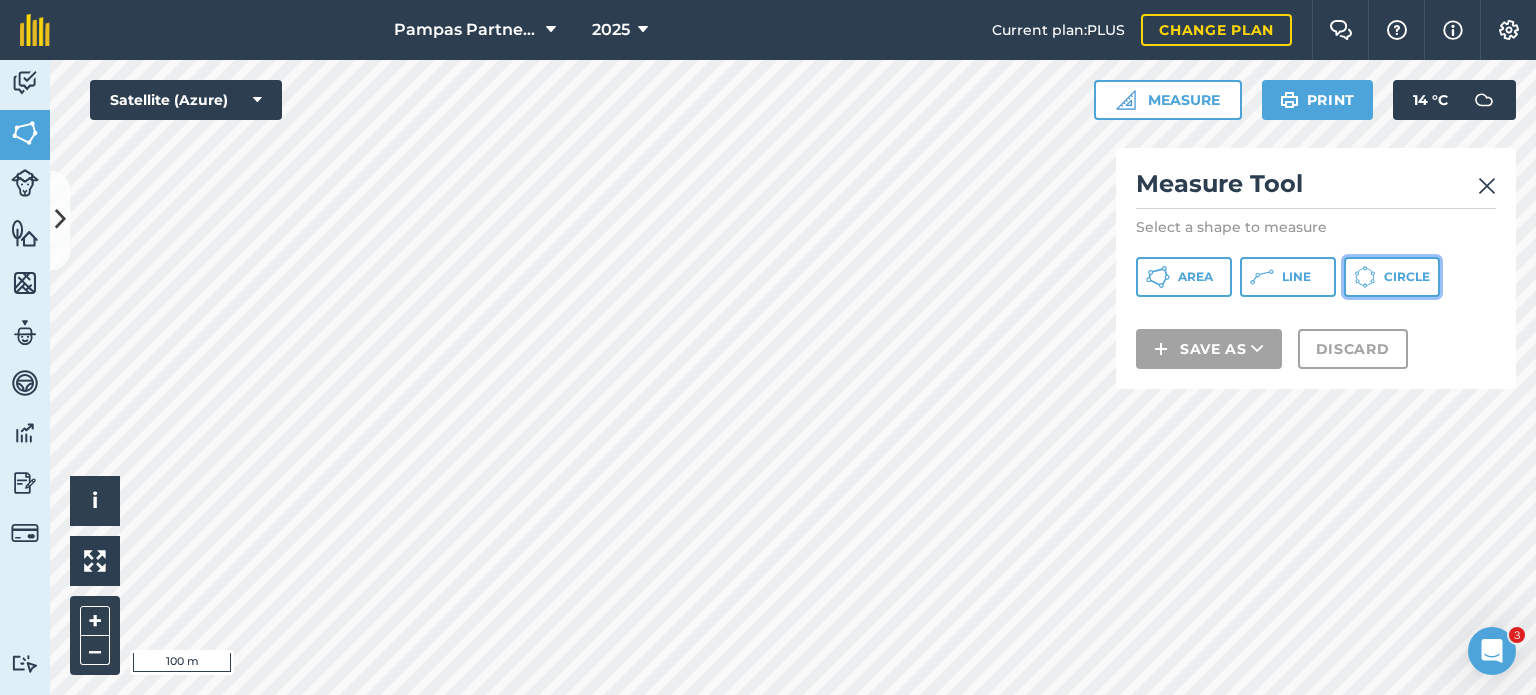click on "Circle" at bounding box center (1392, 277) 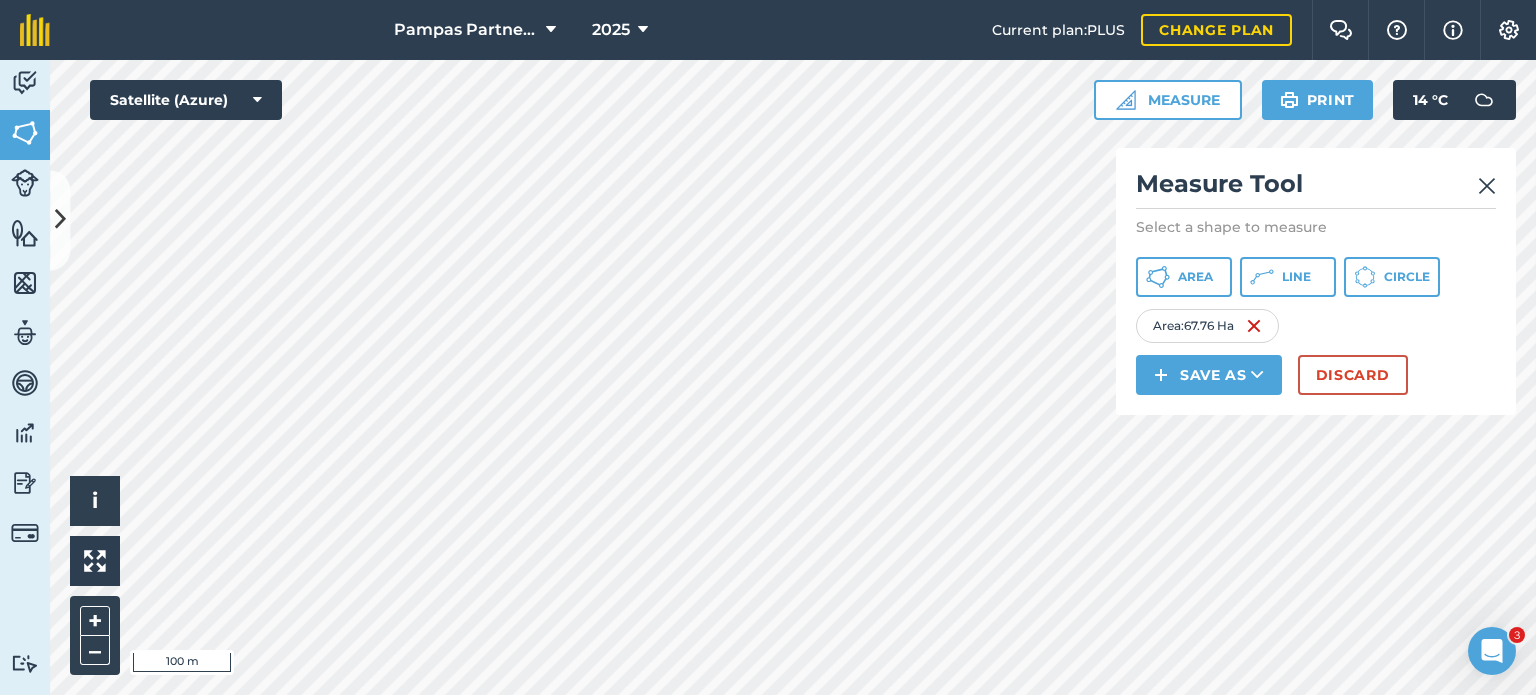 click on "Pampas Partnership 2025 Current plan :  PLUS   Change plan Farm Chat Help Info Settings Pampas Partnership  -  2025 Reproduced with the permission of  Microsoft Printed on  [DATE] Field usages No usage set BRASSICAS-FODDER/FORAGE: OTHERS - Rape FALLOW-LAND Flowers FORAGE: MIXED - Mixed species Maize OATS PASTURE WHEAT - Durum Wheat Feature types Cut out switch Hydrant Tap Activity Fields Livestock Features Maps Team Vehicles Data Reporting Billing Tutorials Tutorials Fields   Add   Set usage Visibility: On Total area :  110.9   Ha Edit fields By usages, Filters (1) No usage set 0.0888   Ha Garden 0.0888   Ha FALLOW-LAND 23.88   Ha Corner 6.815   Ha Docks 5.606   Ha Rushes 5.053   [GEOGRAPHIC_DATA] 2.602   Ha Trooper 3.802   Ha FORAGE: MIXED - Mixed species 10.79   Ha Clemie's 6.825   Ha Droopy 3.966   Ha OATS 23.39   Ha Gums 6.375   Ha Maize 7.279   Ha Punch 6.027   Ha Ruts 3.712   Ha PASTURE 52.7   Ha Alamos 4.934   [GEOGRAPHIC_DATA] 5.16   Ha K-line 3.388   [GEOGRAPHIC_DATA] 5.755   Ha Peeps 1.043   Ha" at bounding box center [768, 347] 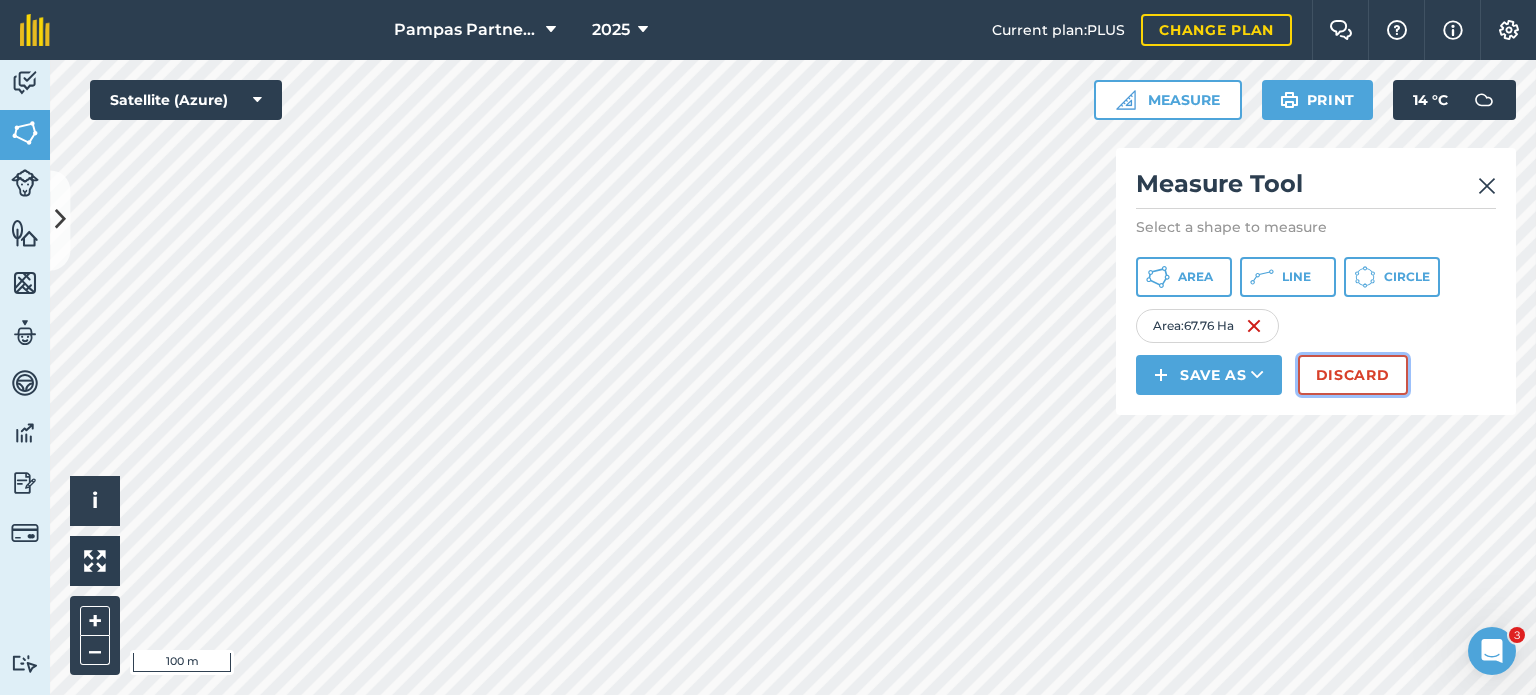 click on "Discard" at bounding box center (1353, 375) 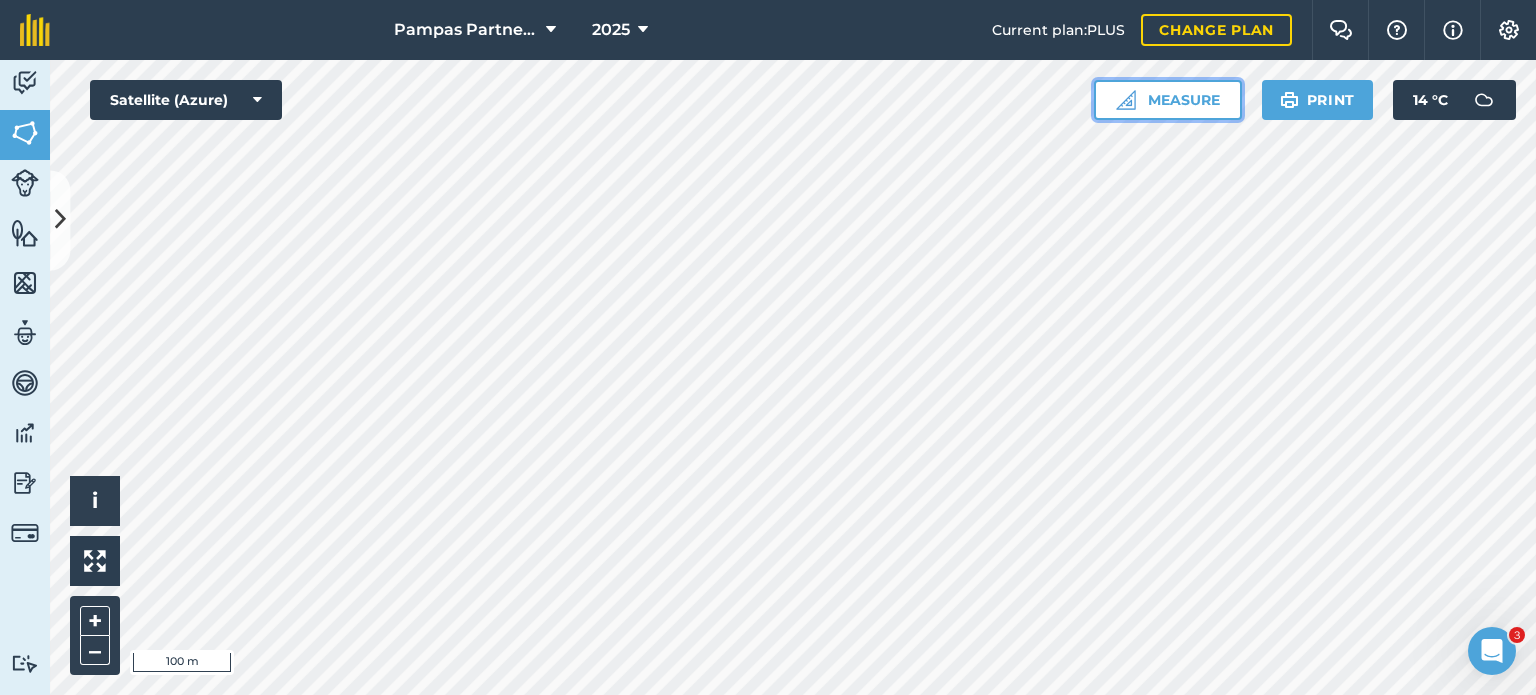 click on "Measure" at bounding box center (1168, 100) 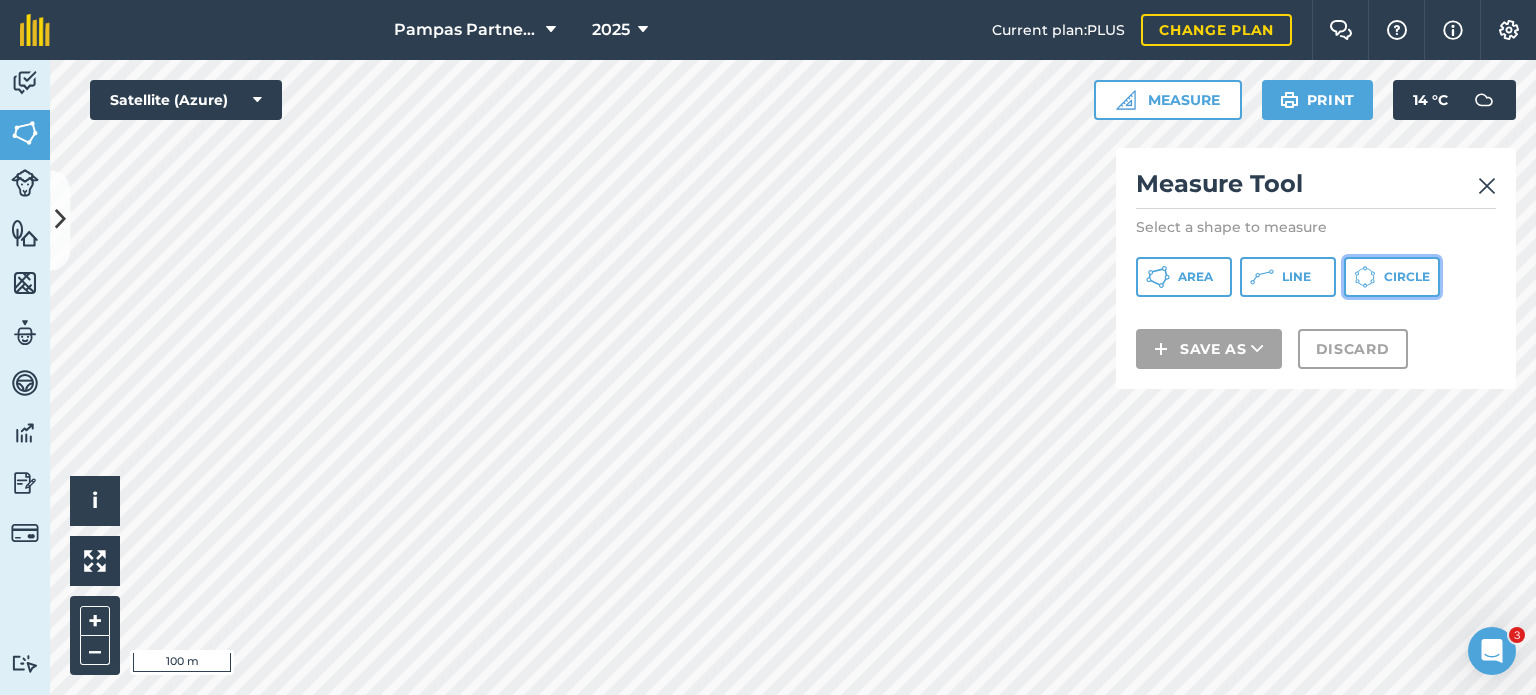 click 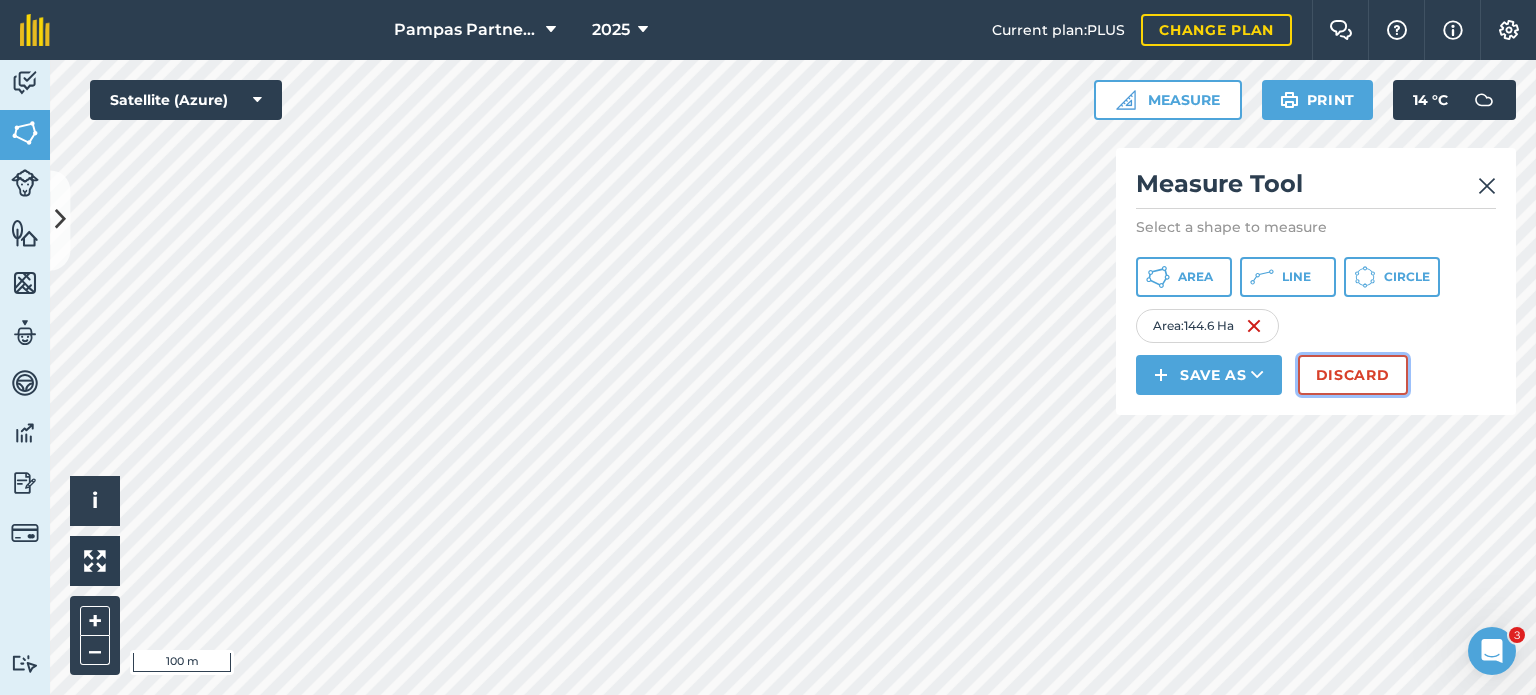 click on "Discard" at bounding box center [1353, 375] 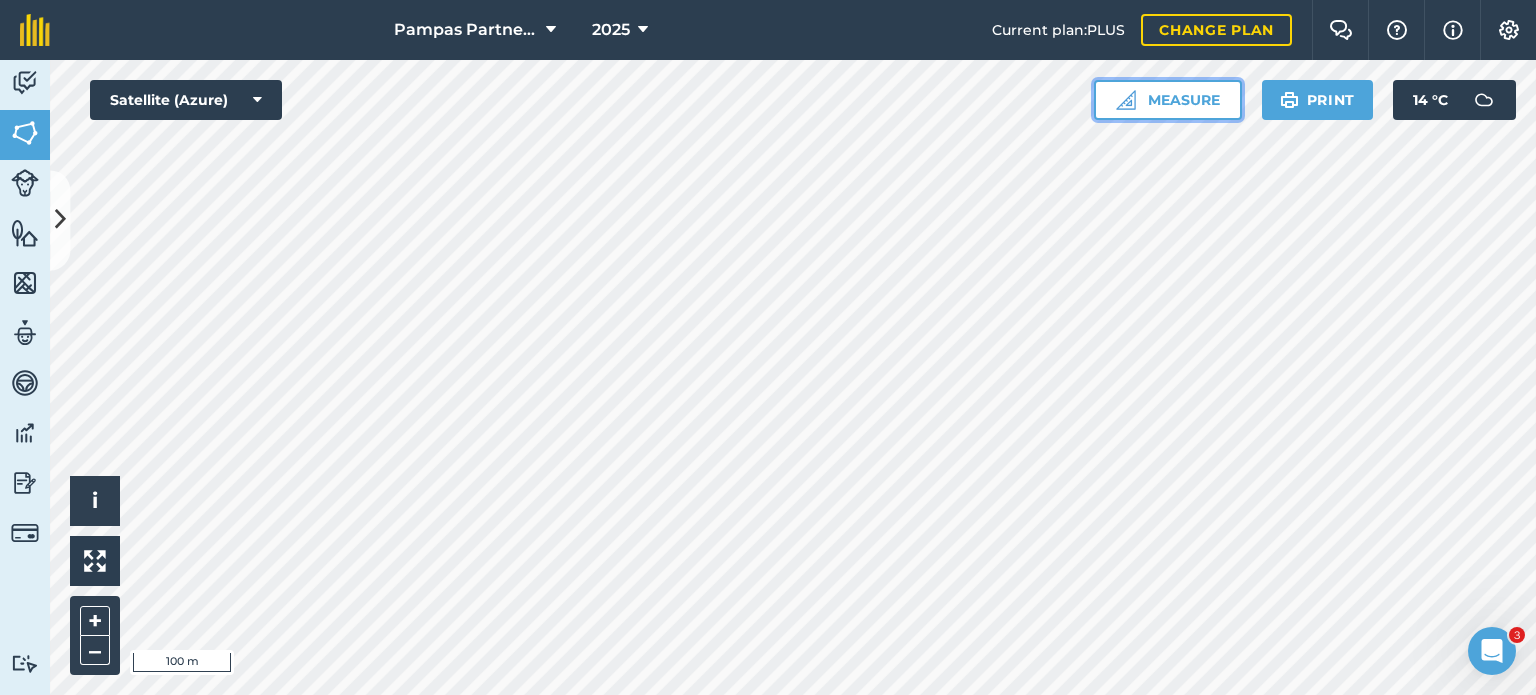 click on "Measure" at bounding box center (1168, 100) 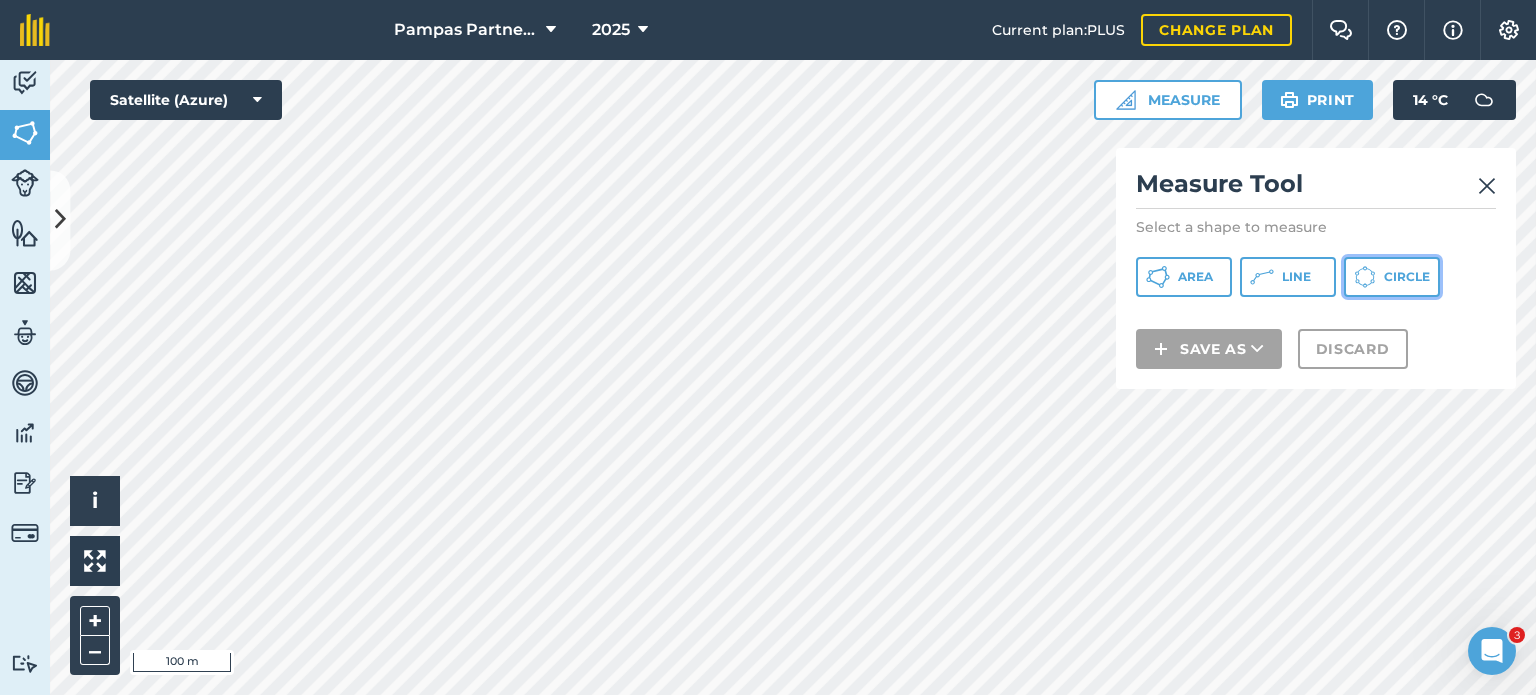 click on "Circle" at bounding box center (1407, 277) 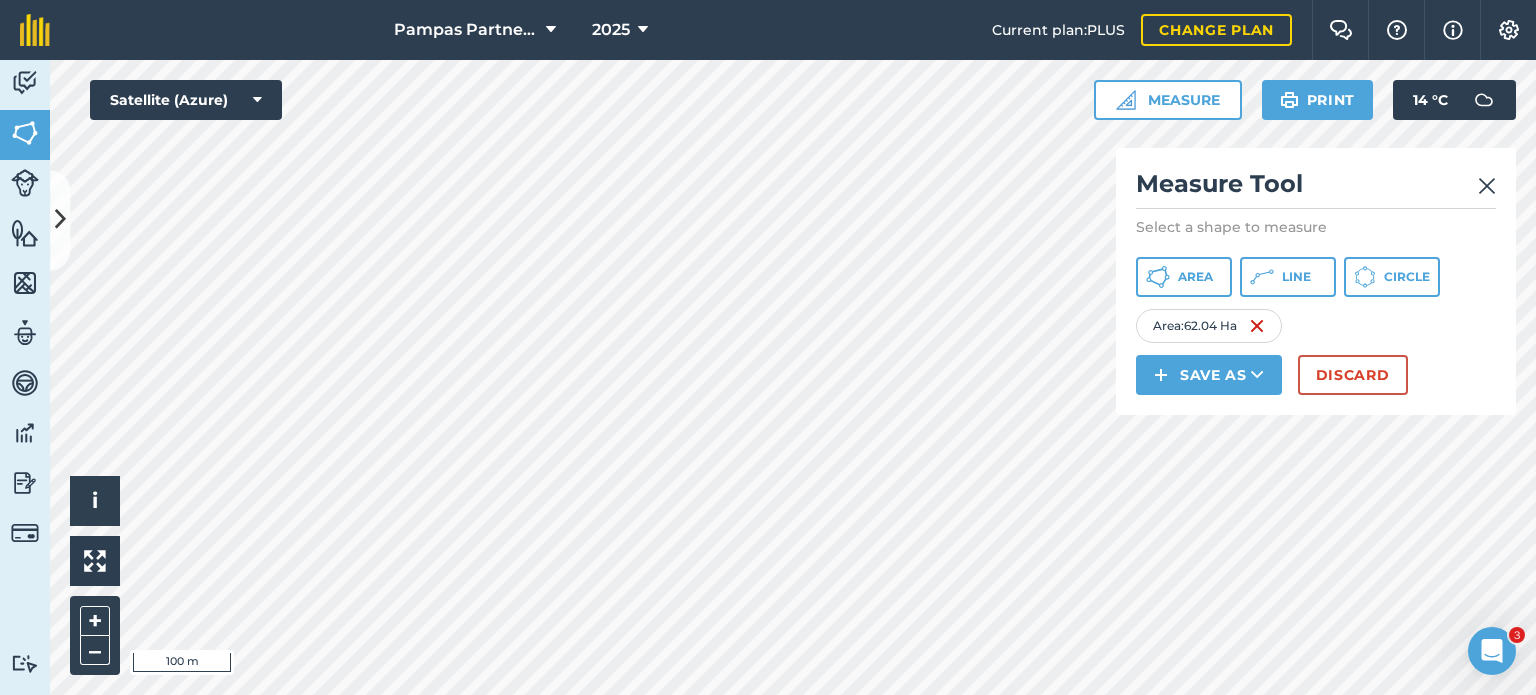 click on "Pampas Partnership 2025 Current plan :  PLUS   Change plan Farm Chat Help Info Settings Pampas Partnership  -  2025 Reproduced with the permission of  Microsoft Printed on  [DATE] Field usages No usage set BRASSICAS-FODDER/FORAGE: OTHERS - Rape FALLOW-LAND Flowers FORAGE: MIXED - Mixed species Maize OATS PASTURE WHEAT - Durum Wheat Feature types Cut out switch Hydrant Tap Activity Fields Livestock Features Maps Team Vehicles Data Reporting Billing Tutorials Tutorials Fields   Add   Set usage Visibility: On Total area :  110.9   Ha Edit fields By usages, Filters (1) No usage set 0.0888   Ha Garden 0.0888   Ha FALLOW-LAND 23.88   Ha Corner 6.815   Ha Docks 5.606   Ha Rushes 5.053   [GEOGRAPHIC_DATA] 2.602   Ha Trooper 3.802   Ha FORAGE: MIXED - Mixed species 10.79   Ha Clemie's 6.825   Ha Droopy 3.966   Ha OATS 23.39   Ha Gums 6.375   Ha Maize 7.279   Ha Punch 6.027   Ha Ruts 3.712   Ha PASTURE 52.7   Ha Alamos 4.934   [GEOGRAPHIC_DATA] 5.16   Ha K-line 3.388   [GEOGRAPHIC_DATA] 5.755   Ha Peeps 1.043   Ha" at bounding box center (768, 347) 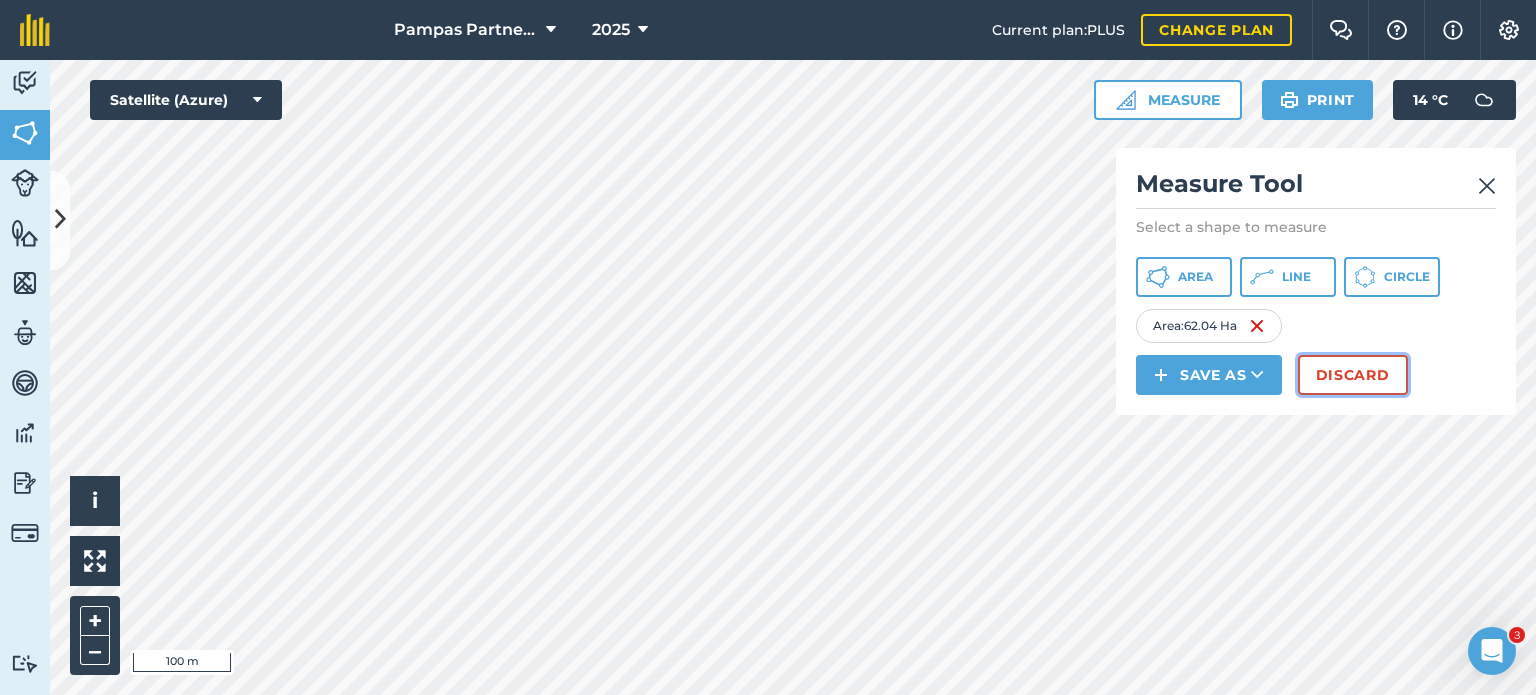 click on "Discard" at bounding box center (1353, 375) 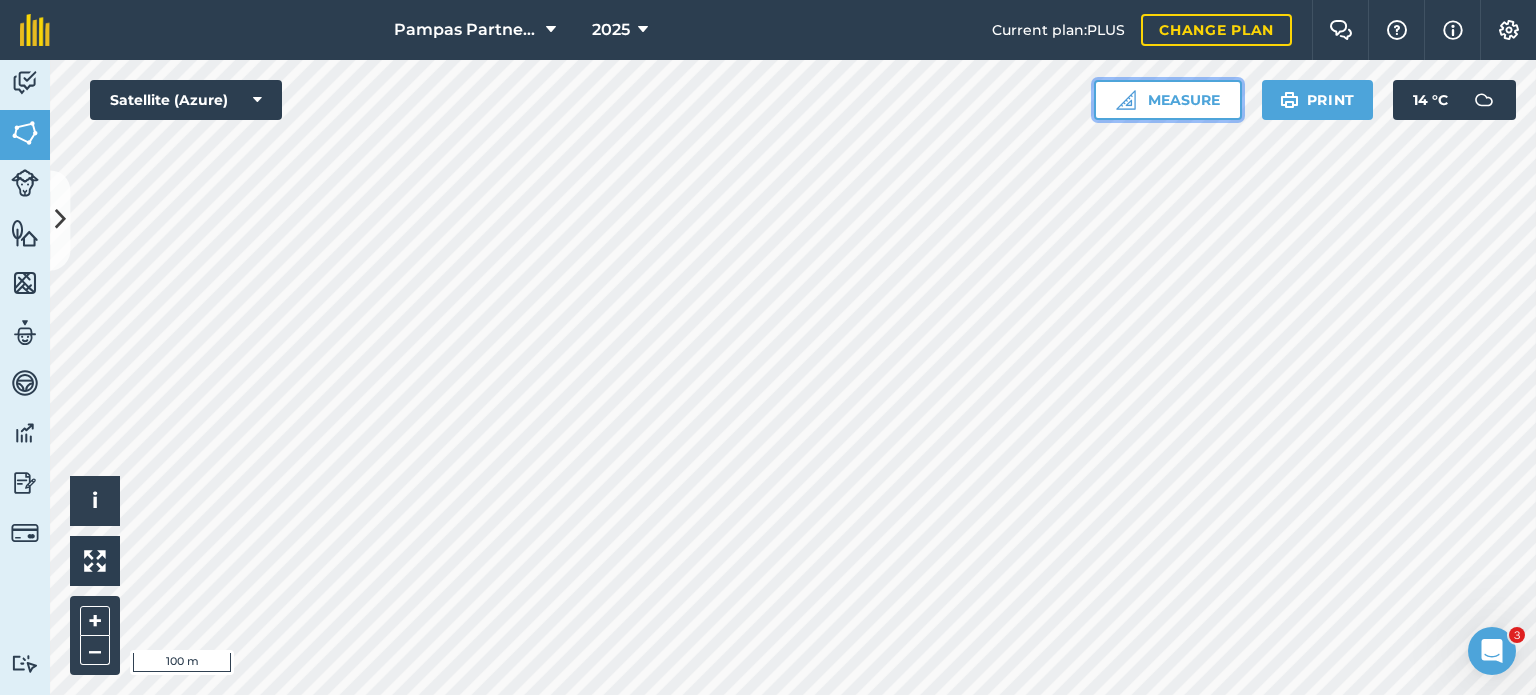 click on "Measure" at bounding box center [1168, 100] 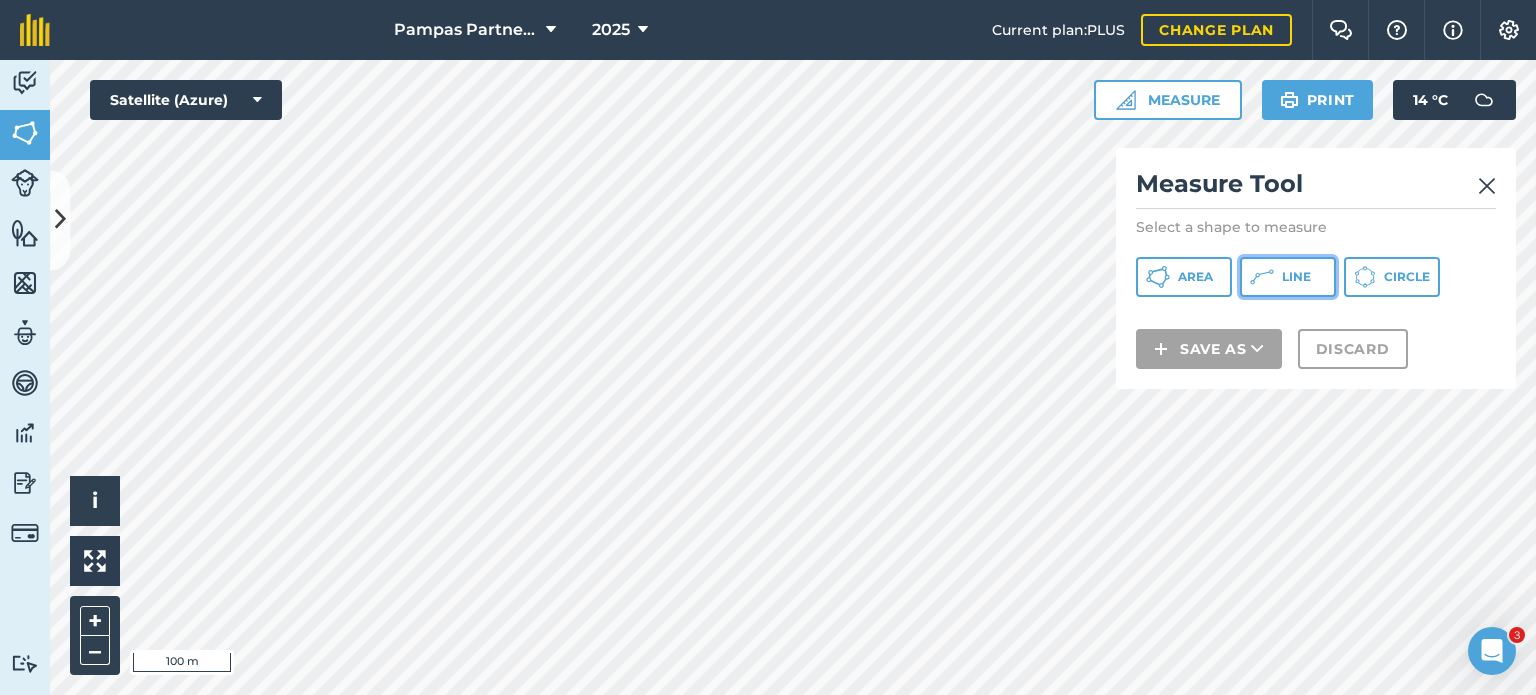 click on "Line" at bounding box center (1288, 277) 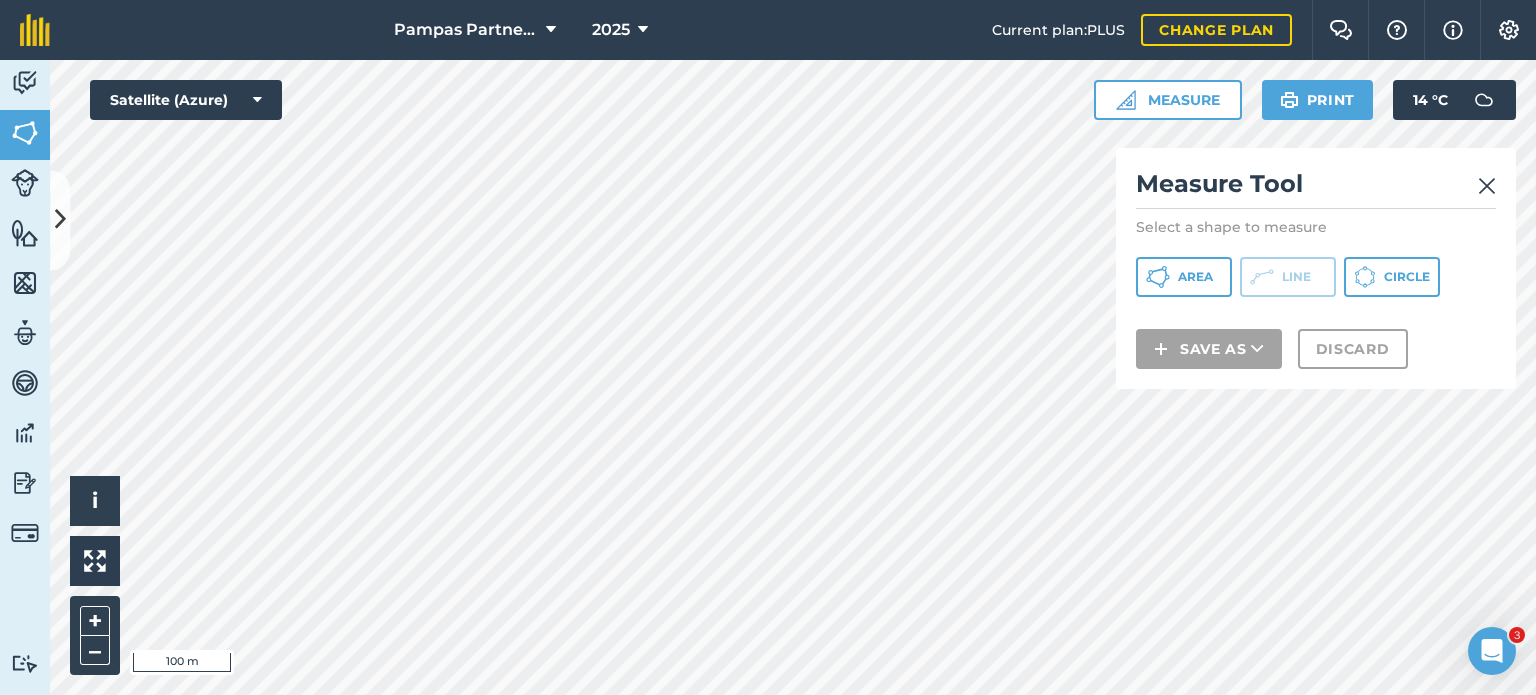 click on "Click to start drawing i © 2025 TomTom, Microsoft 100 m + – Satellite (Azure) Measure Measure Tool Select a shape to measure Area Line Circle   Save as   Discard Print 14   ° C" at bounding box center (793, 377) 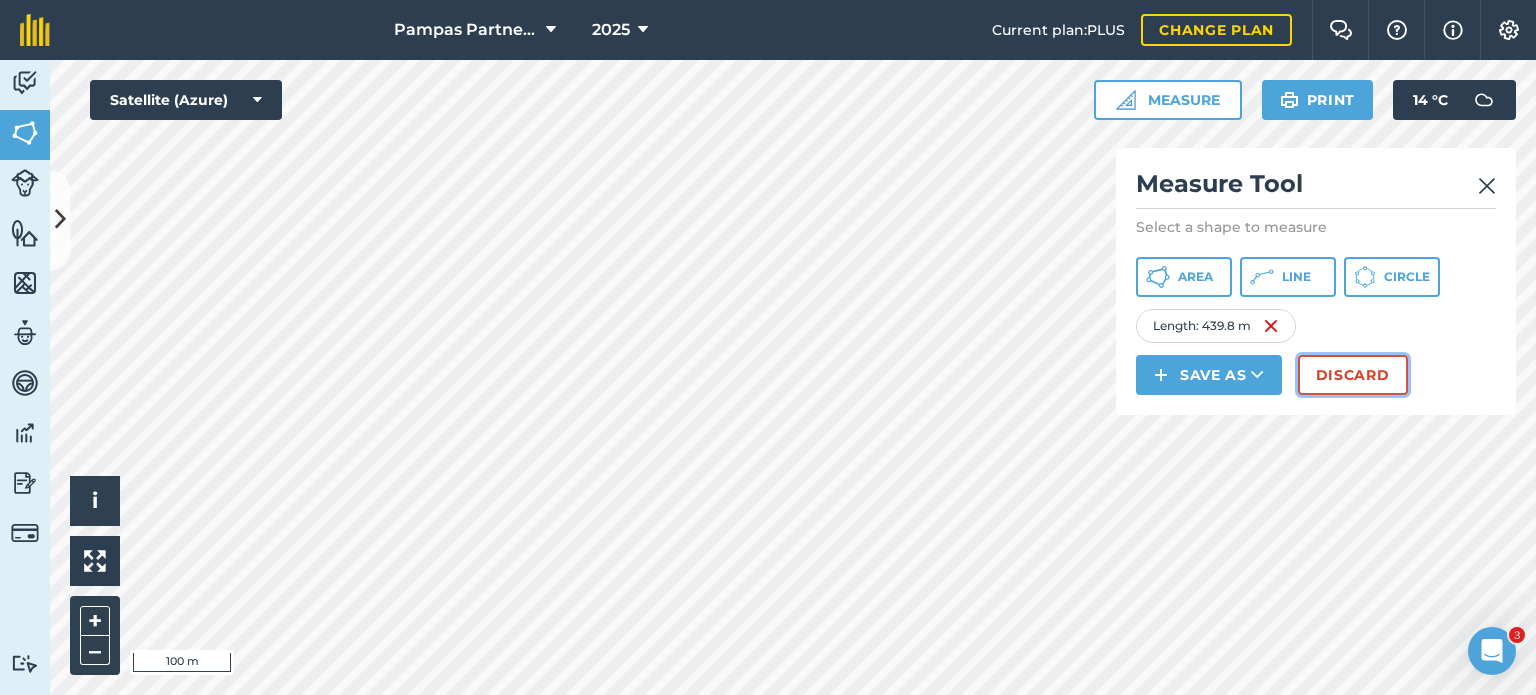 click on "Discard" at bounding box center (1353, 375) 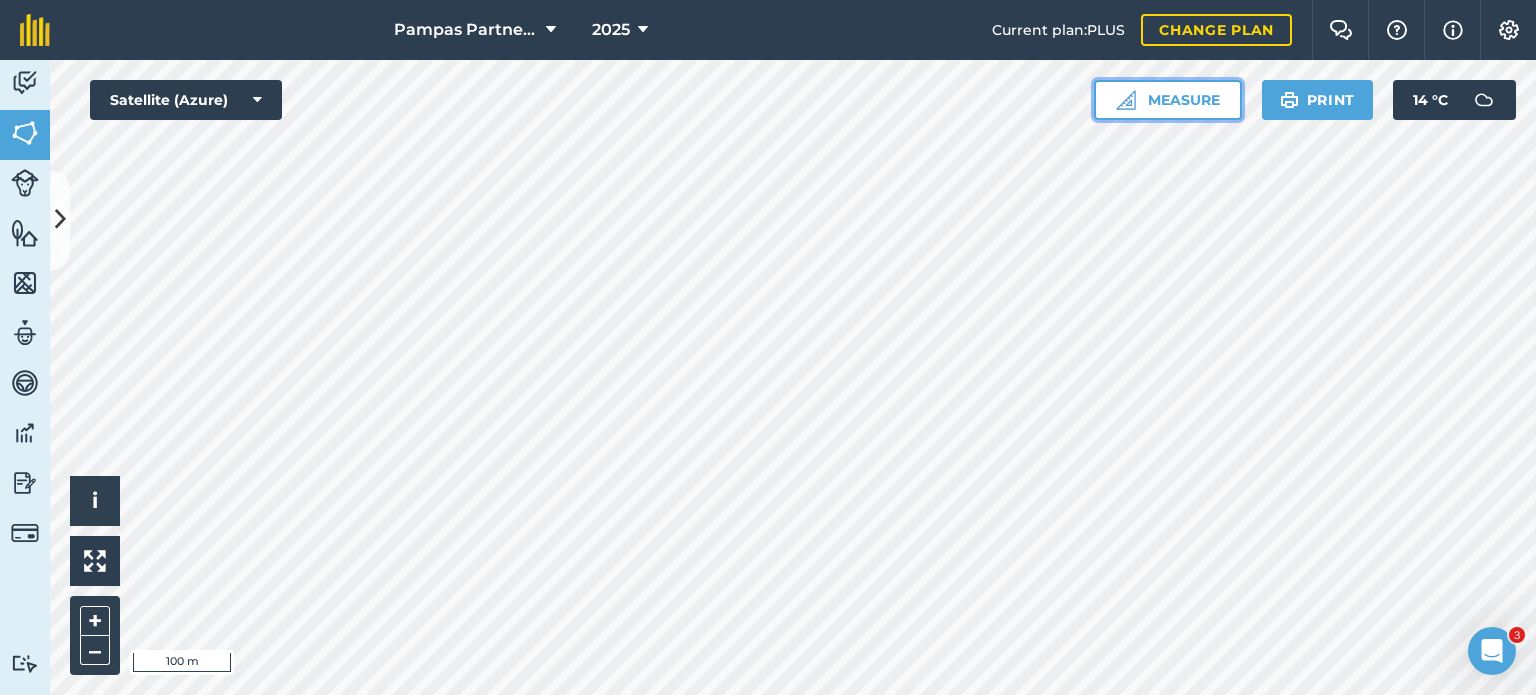 click on "Measure" at bounding box center (1168, 100) 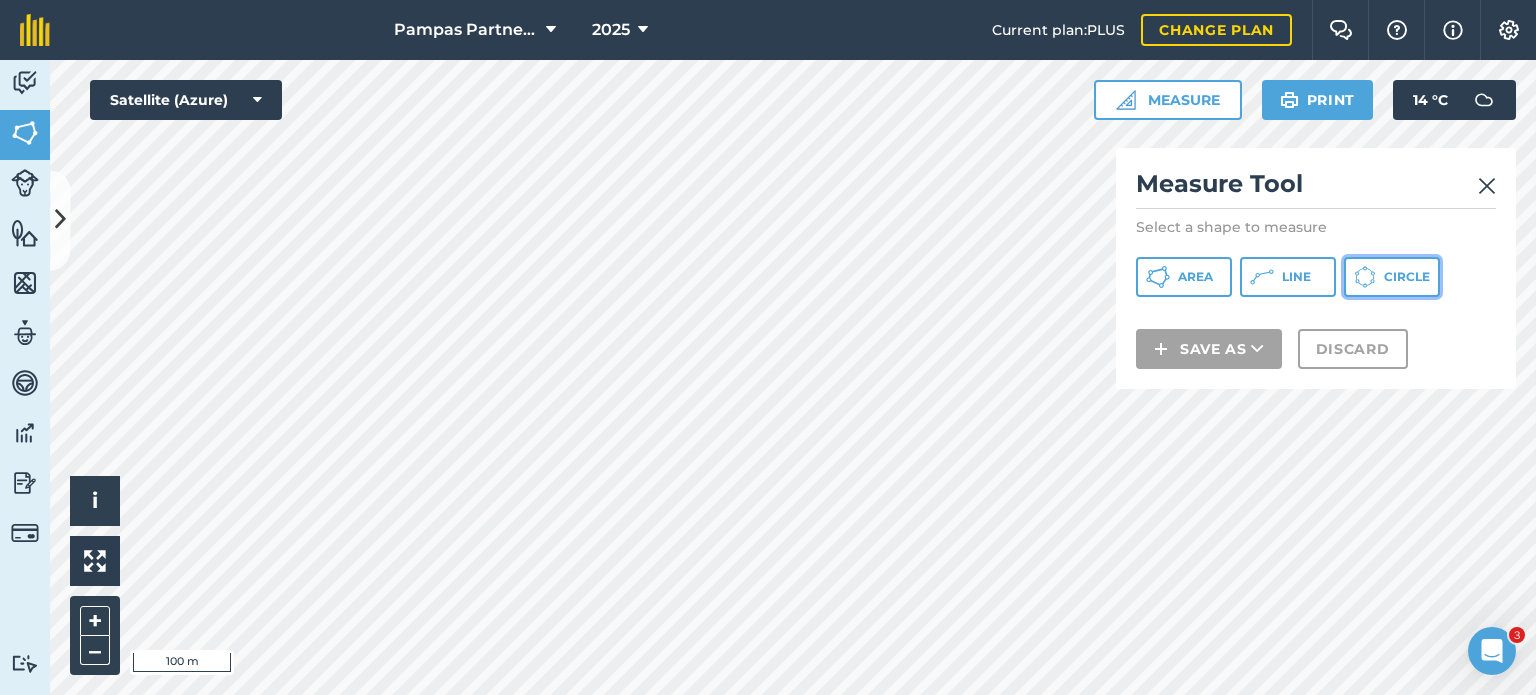 click on "Circle" at bounding box center [1407, 277] 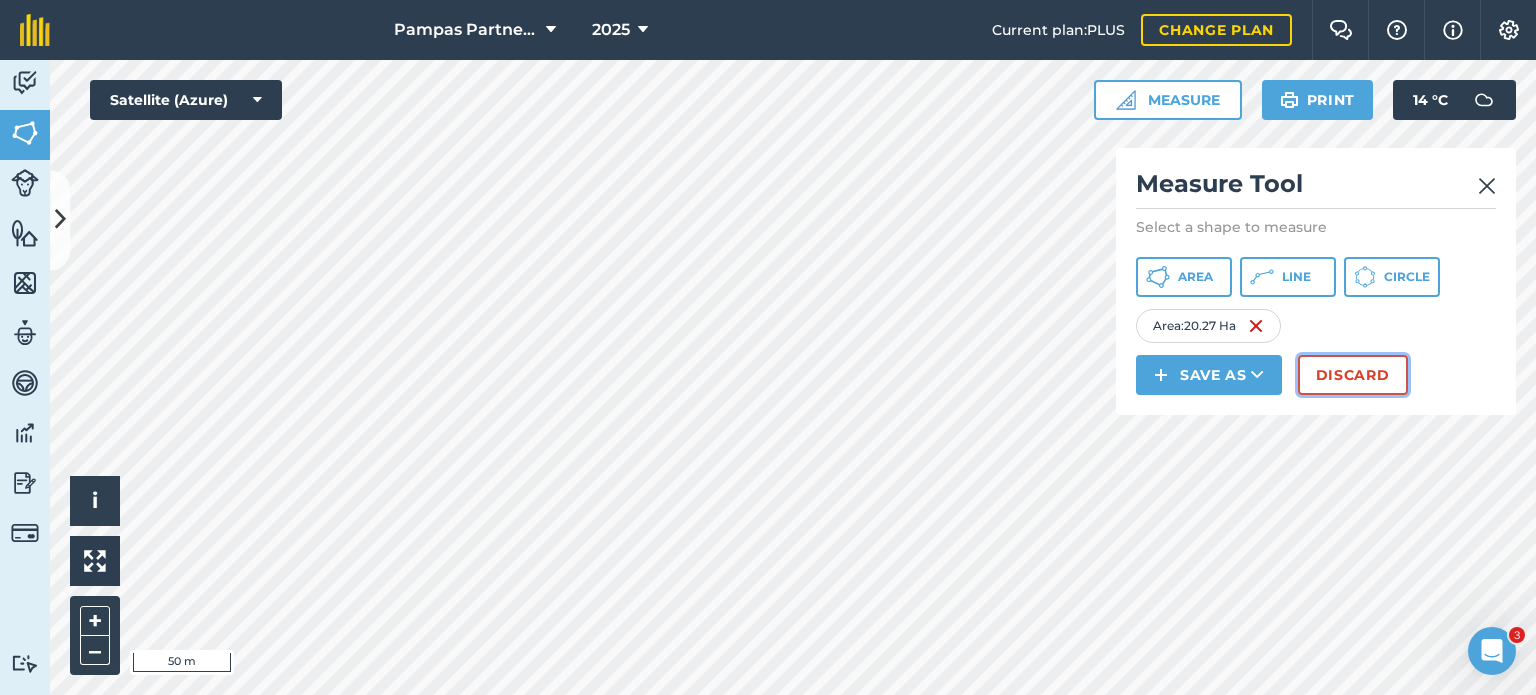 click on "Discard" at bounding box center (1353, 375) 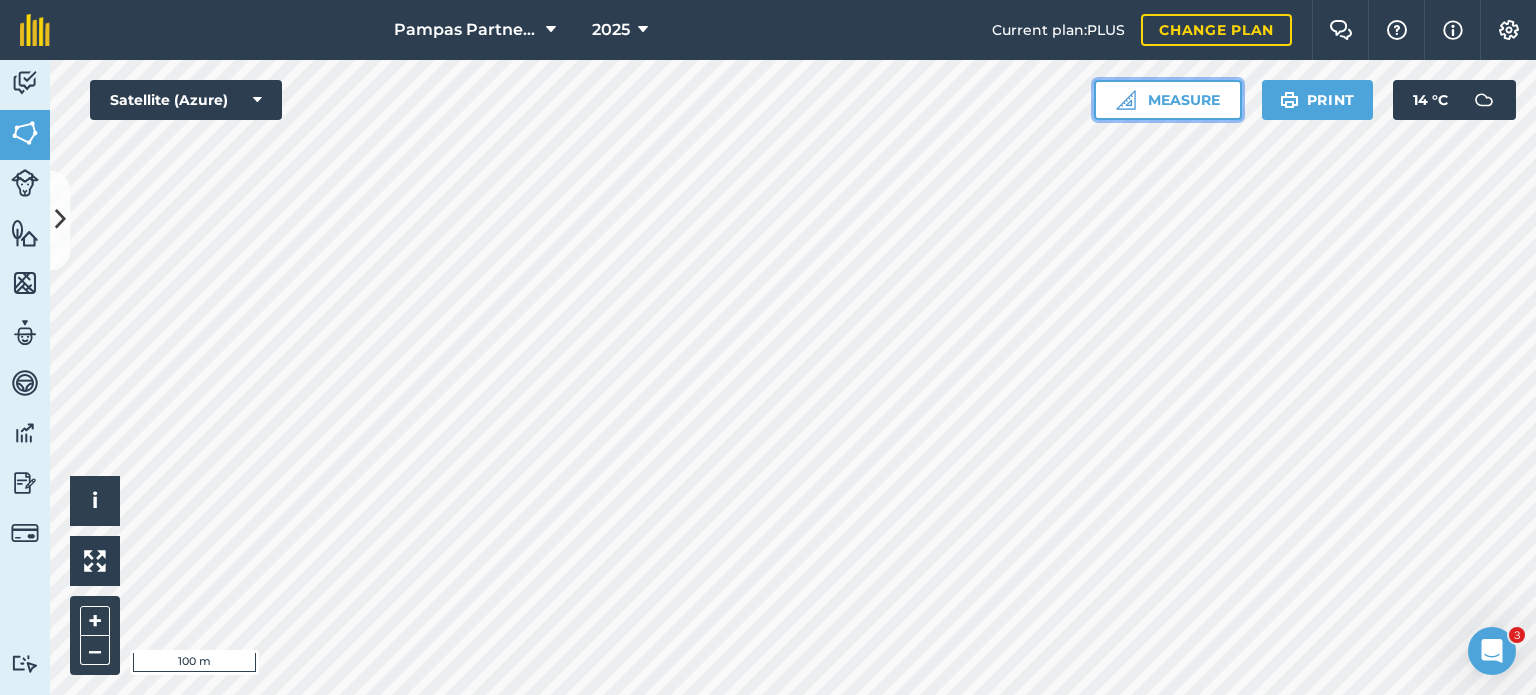 click on "Measure" at bounding box center (1168, 100) 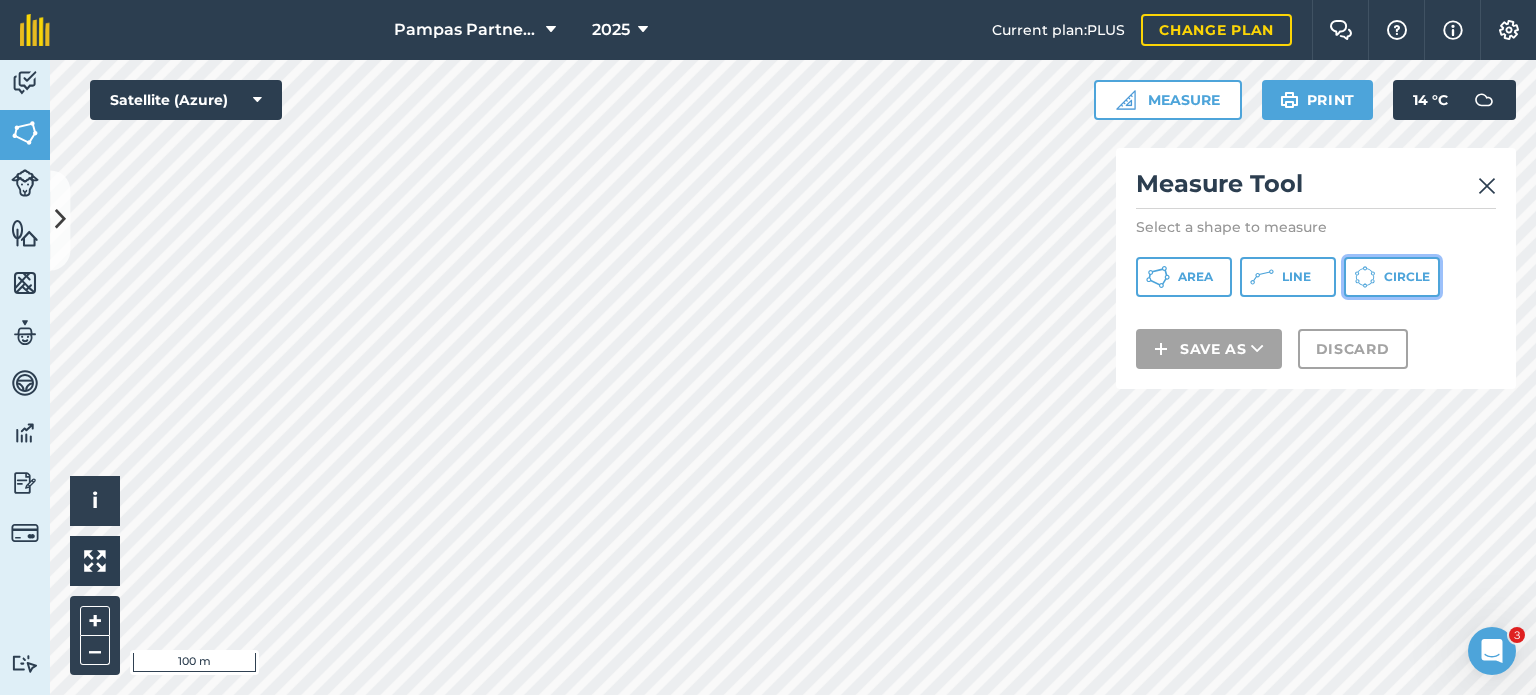 click on "Circle" at bounding box center (1407, 277) 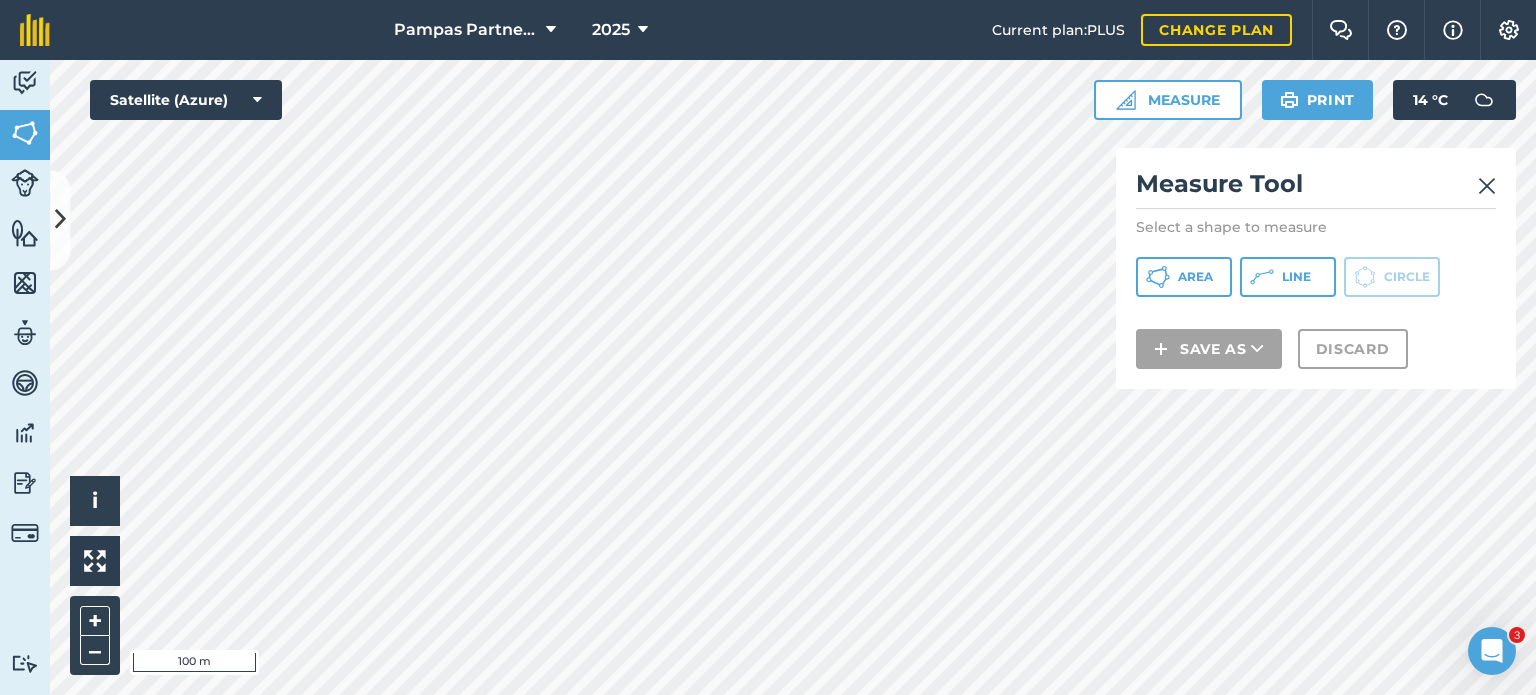 click on "Pampas Partnership 2025 Current plan :  PLUS   Change plan Farm Chat Help Info Settings Pampas Partnership  -  2025 Reproduced with the permission of  Microsoft Printed on  [DATE] Field usages No usage set BRASSICAS-FODDER/FORAGE: OTHERS - Rape FALLOW-LAND Flowers FORAGE: MIXED - Mixed species Maize OATS PASTURE WHEAT - Durum Wheat Feature types Cut out switch Hydrant Tap Activity Fields Livestock Features Maps Team Vehicles Data Reporting Billing Tutorials Tutorials Fields   Add   Set usage Visibility: On Total area :  110.9   Ha Edit fields By usages, Filters (1) No usage set 0.0888   Ha Garden 0.0888   Ha FALLOW-LAND 23.88   Ha Corner 6.815   Ha Docks 5.606   Ha Rushes 5.053   [GEOGRAPHIC_DATA] 2.602   Ha Trooper 3.802   Ha FORAGE: MIXED - Mixed species 10.79   Ha Clemie's 6.825   Ha Droopy 3.966   Ha OATS 23.39   Ha Gums 6.375   Ha Maize 7.279   Ha Punch 6.027   Ha Ruts 3.712   Ha PASTURE 52.7   Ha Alamos 4.934   [GEOGRAPHIC_DATA] 5.16   Ha K-line 3.388   [GEOGRAPHIC_DATA] 5.755   Ha Peeps 1.043   Ha" at bounding box center [768, 347] 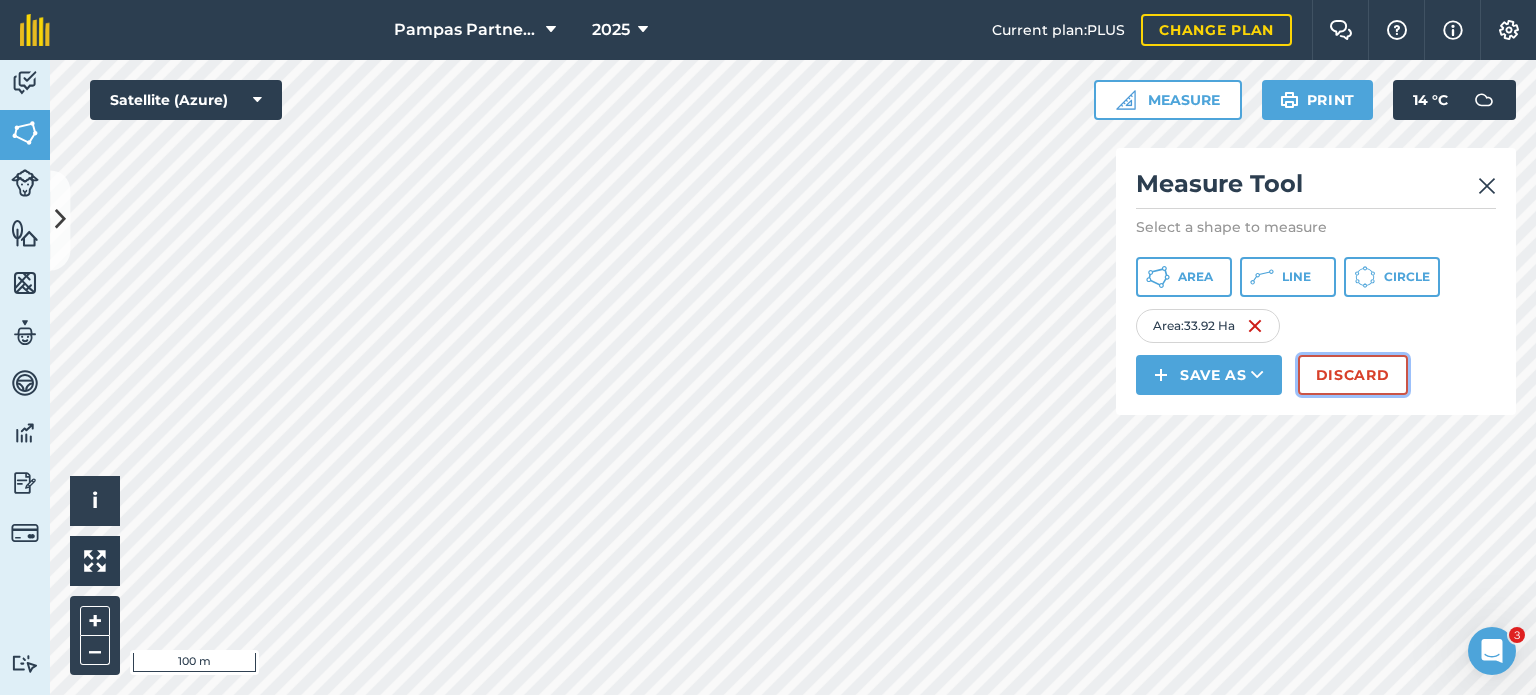 click on "Discard" at bounding box center [1353, 375] 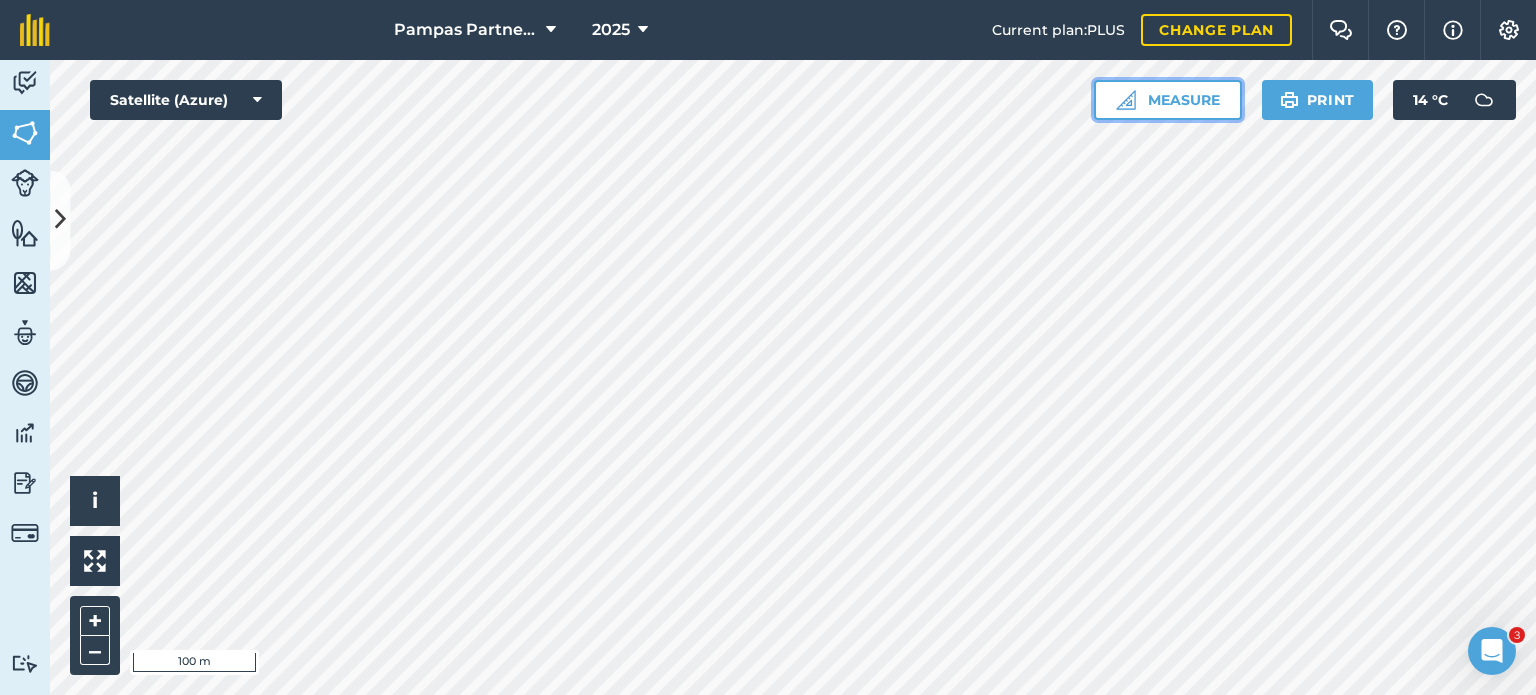 click on "Measure" at bounding box center [1168, 100] 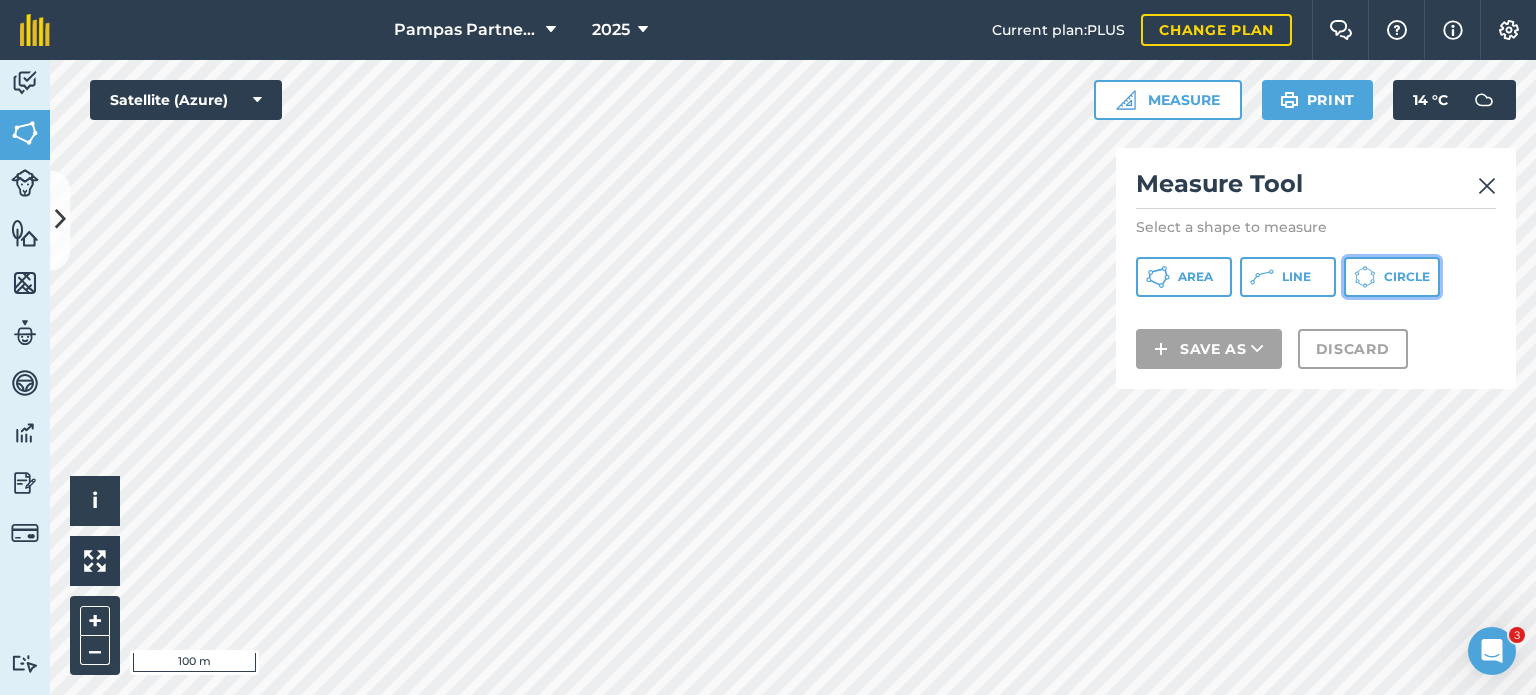 click 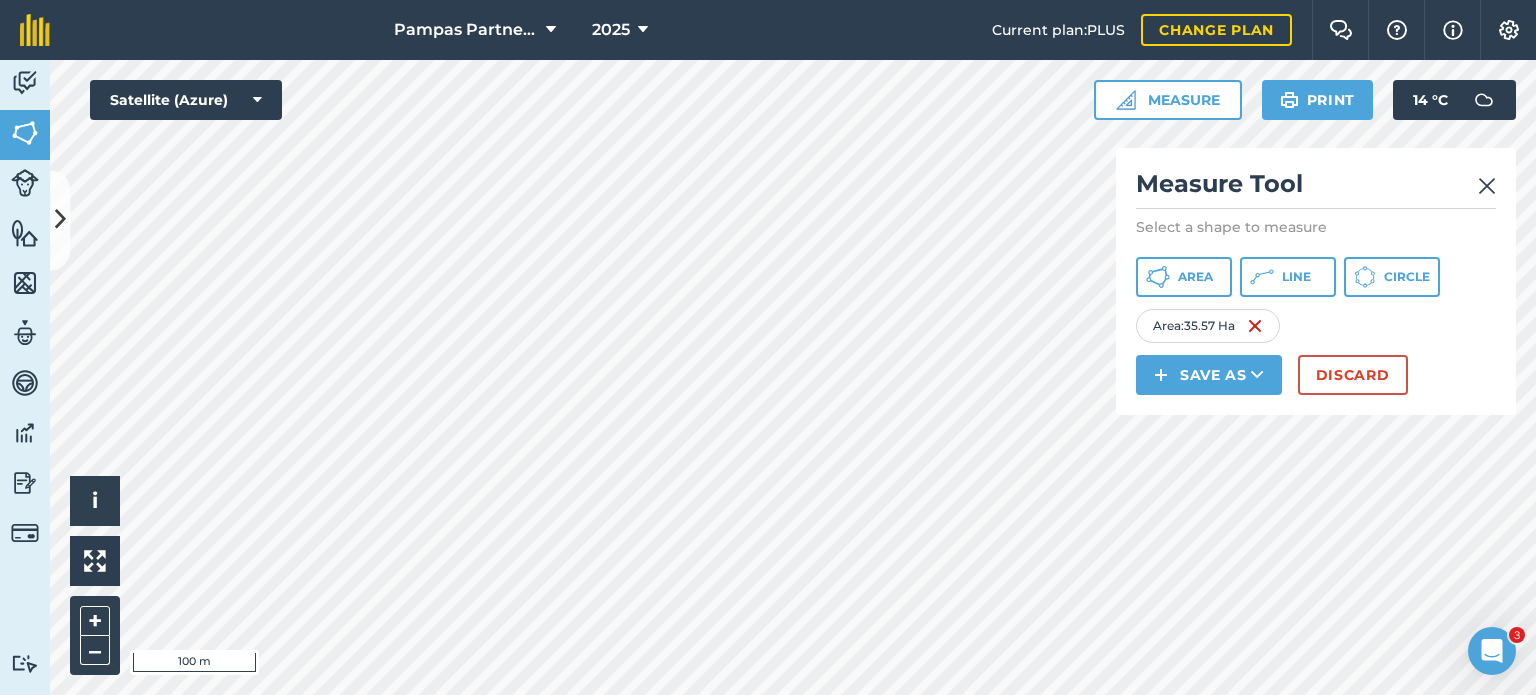 click on "Click to start drawing i © 2025 TomTom, Microsoft 100 m + – Satellite (Azure) Measure Measure Tool Select a shape to measure Area Line Circle Area :  35.57   Ha   Save as   Discard Print 14   ° C" at bounding box center (793, 377) 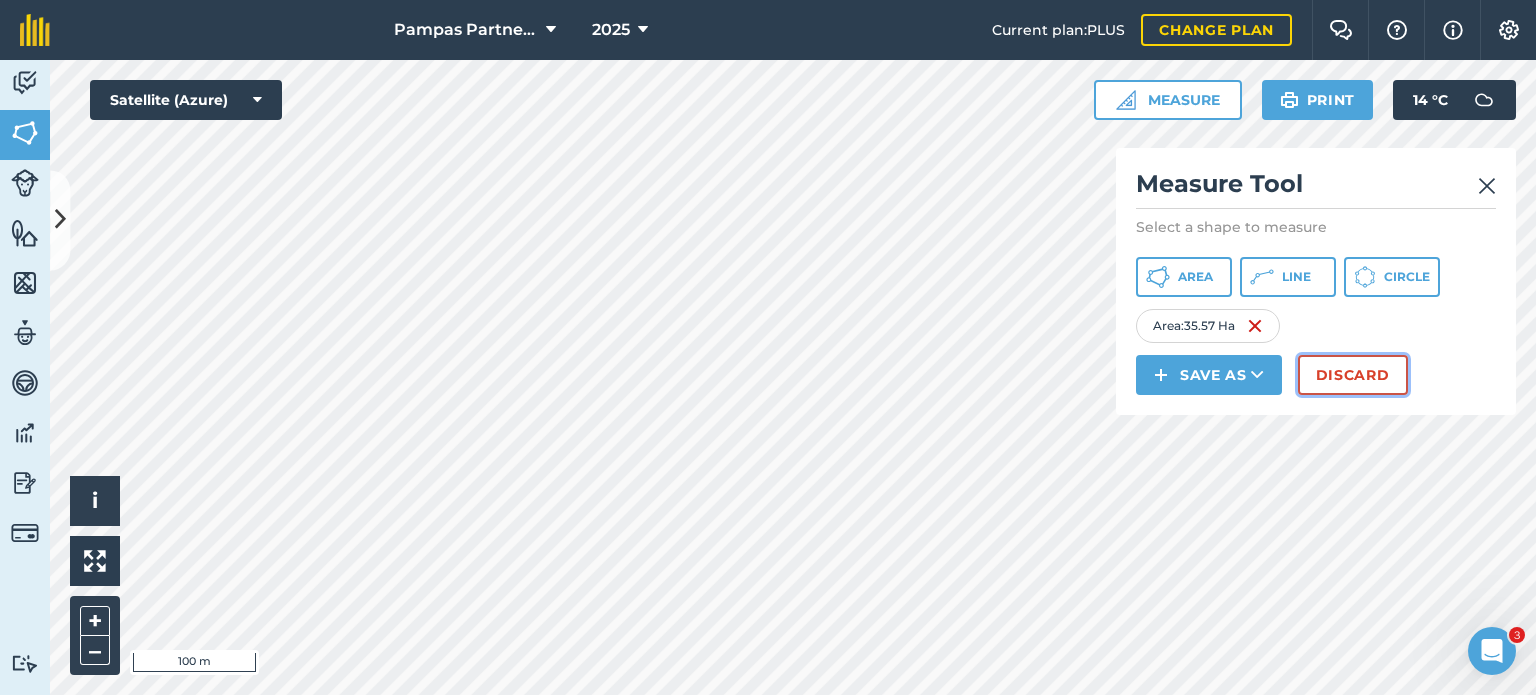 click on "Discard" at bounding box center [1353, 375] 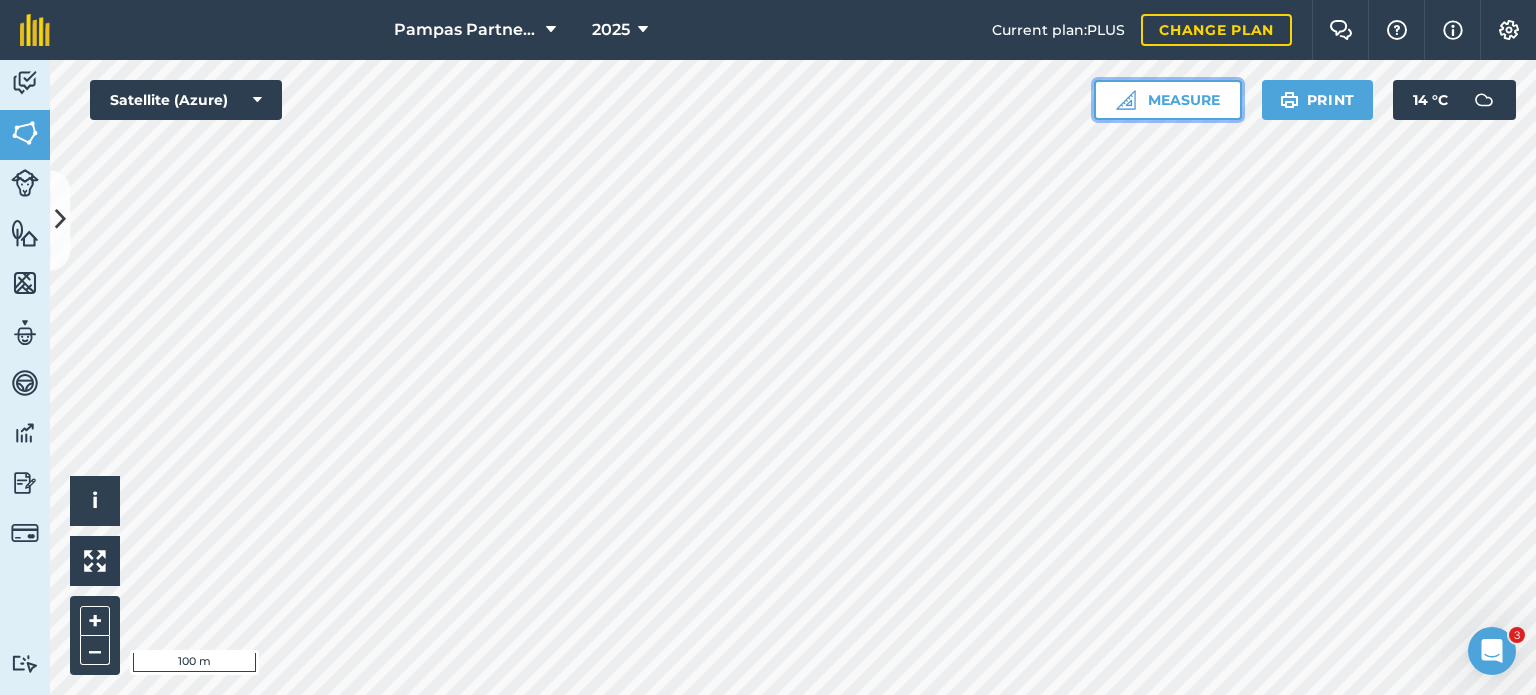click on "Measure" at bounding box center [1168, 100] 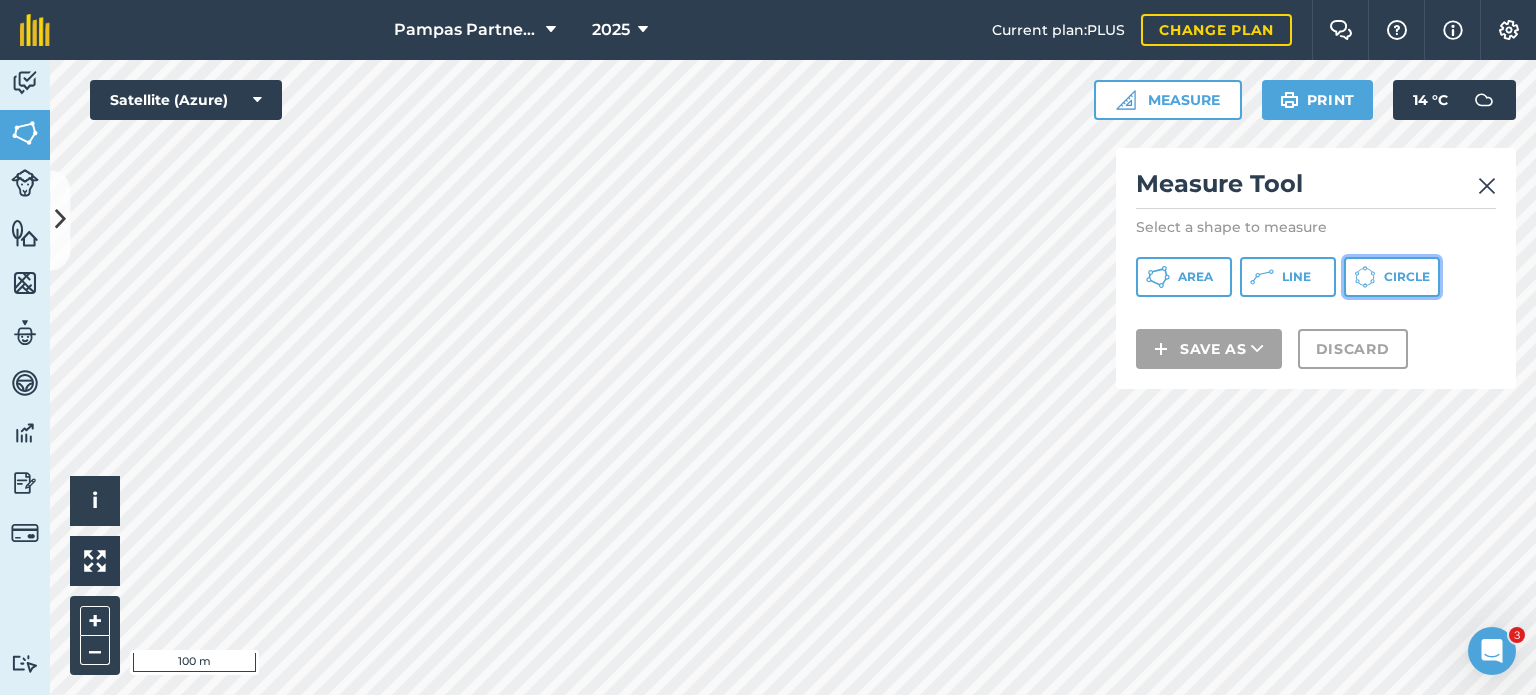 click 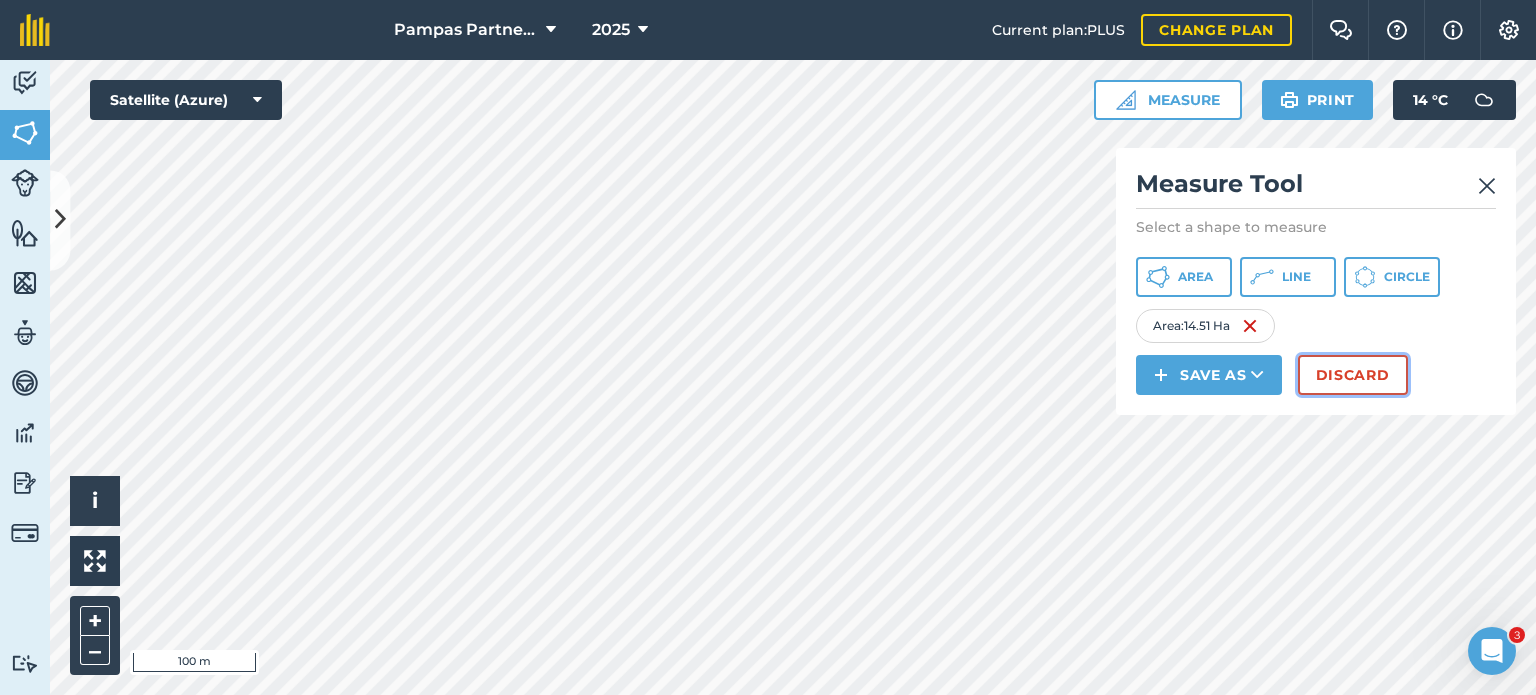 click on "Discard" at bounding box center (1353, 375) 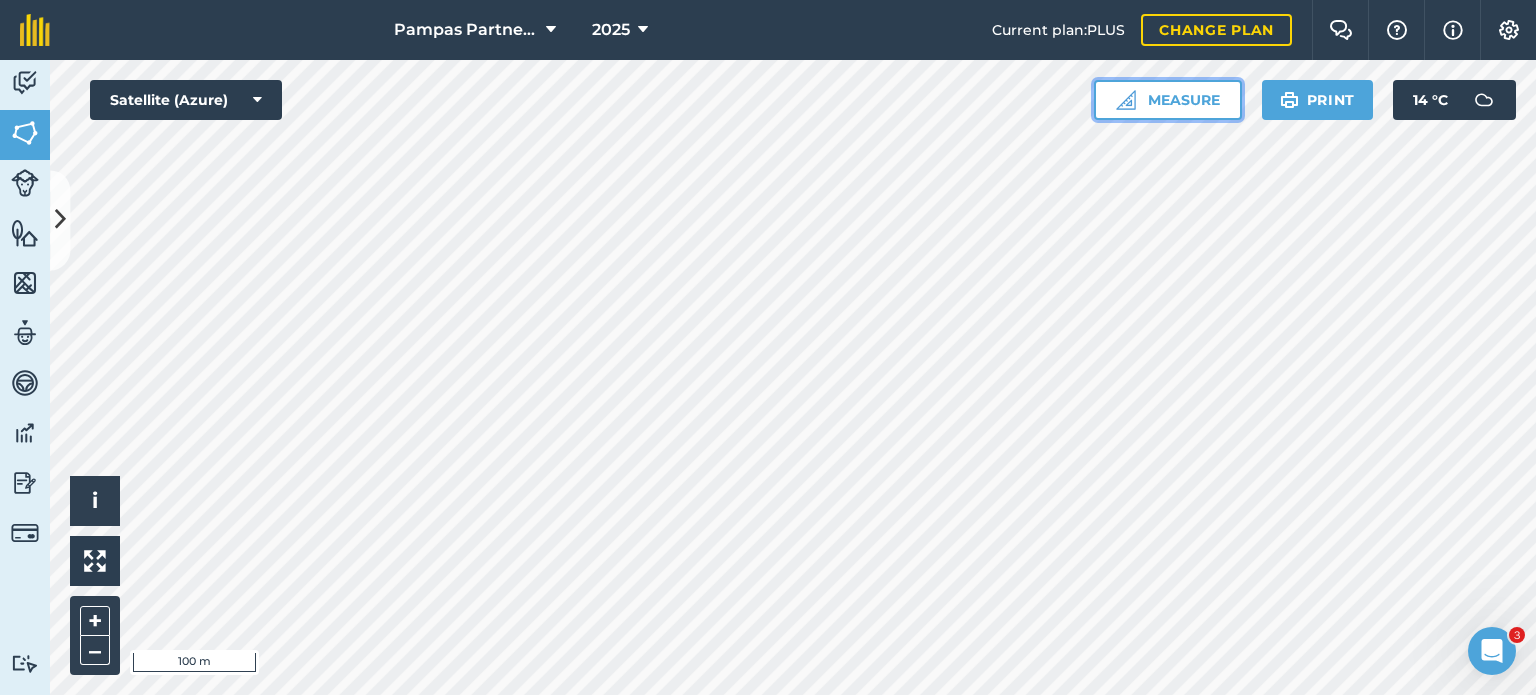 click on "Measure" at bounding box center [1168, 100] 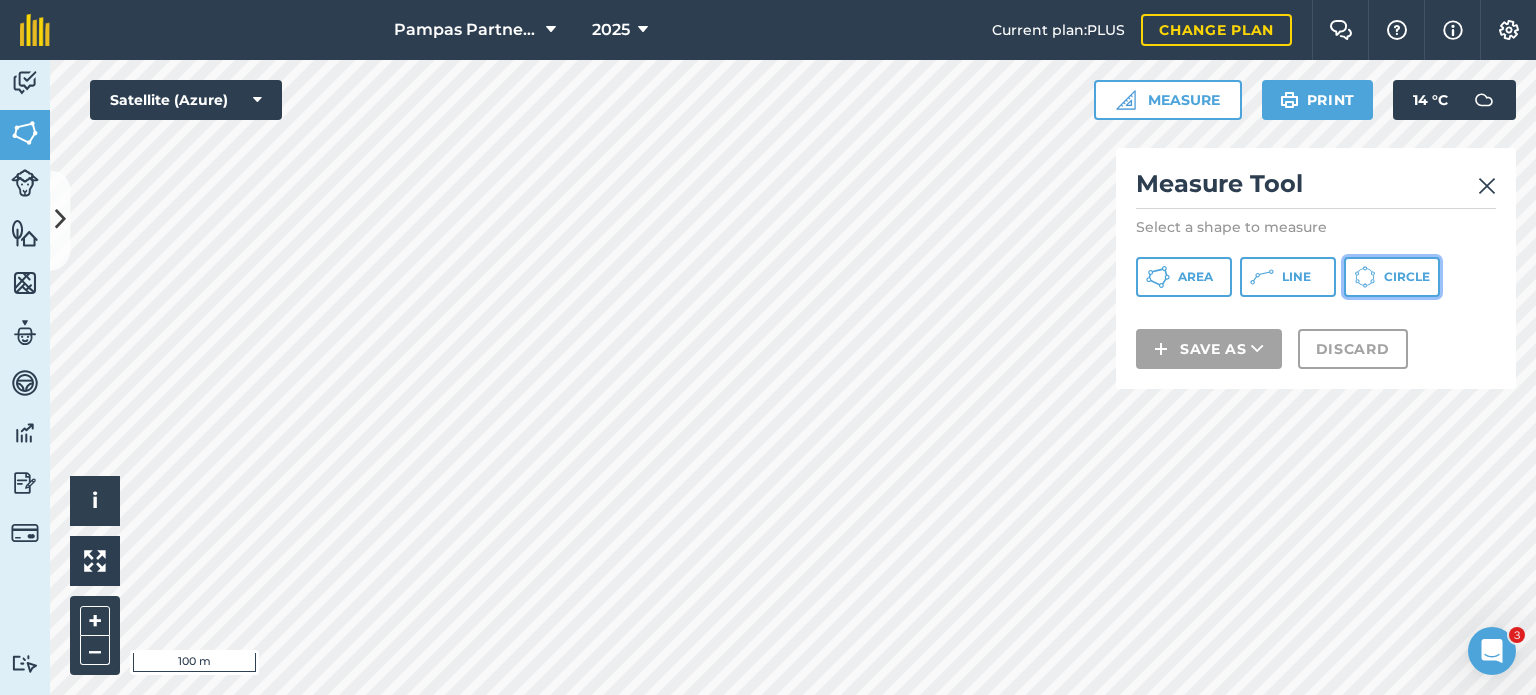 click on "Circle" at bounding box center (1407, 277) 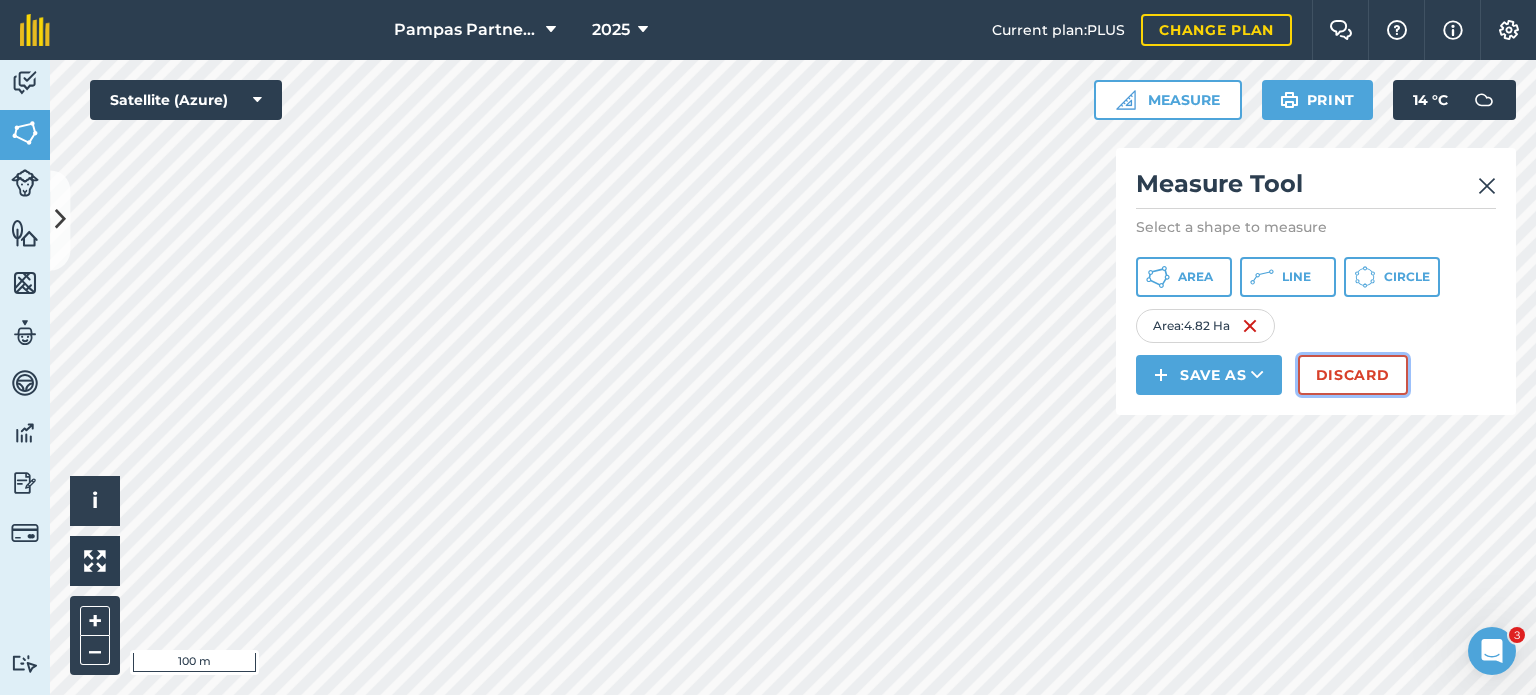 click on "Discard" at bounding box center [1353, 375] 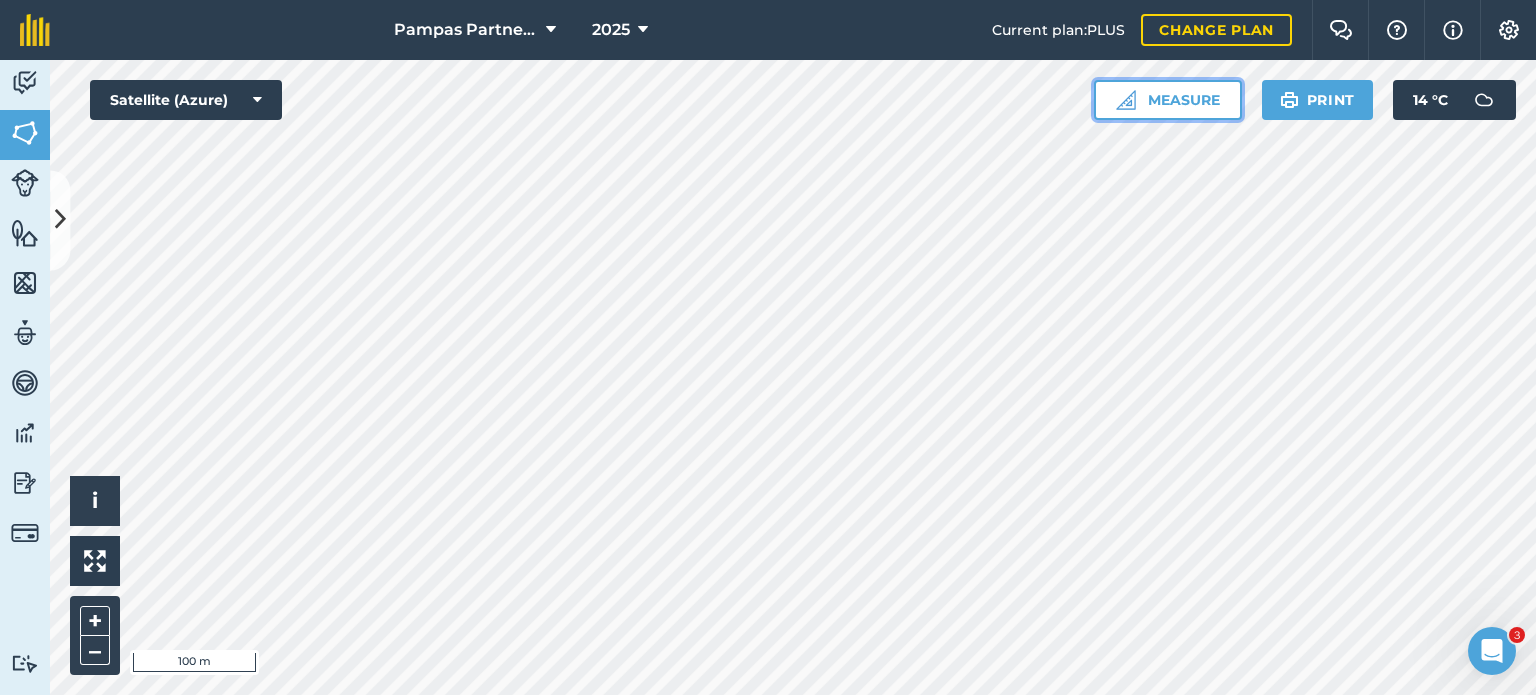 click on "Measure" at bounding box center (1168, 100) 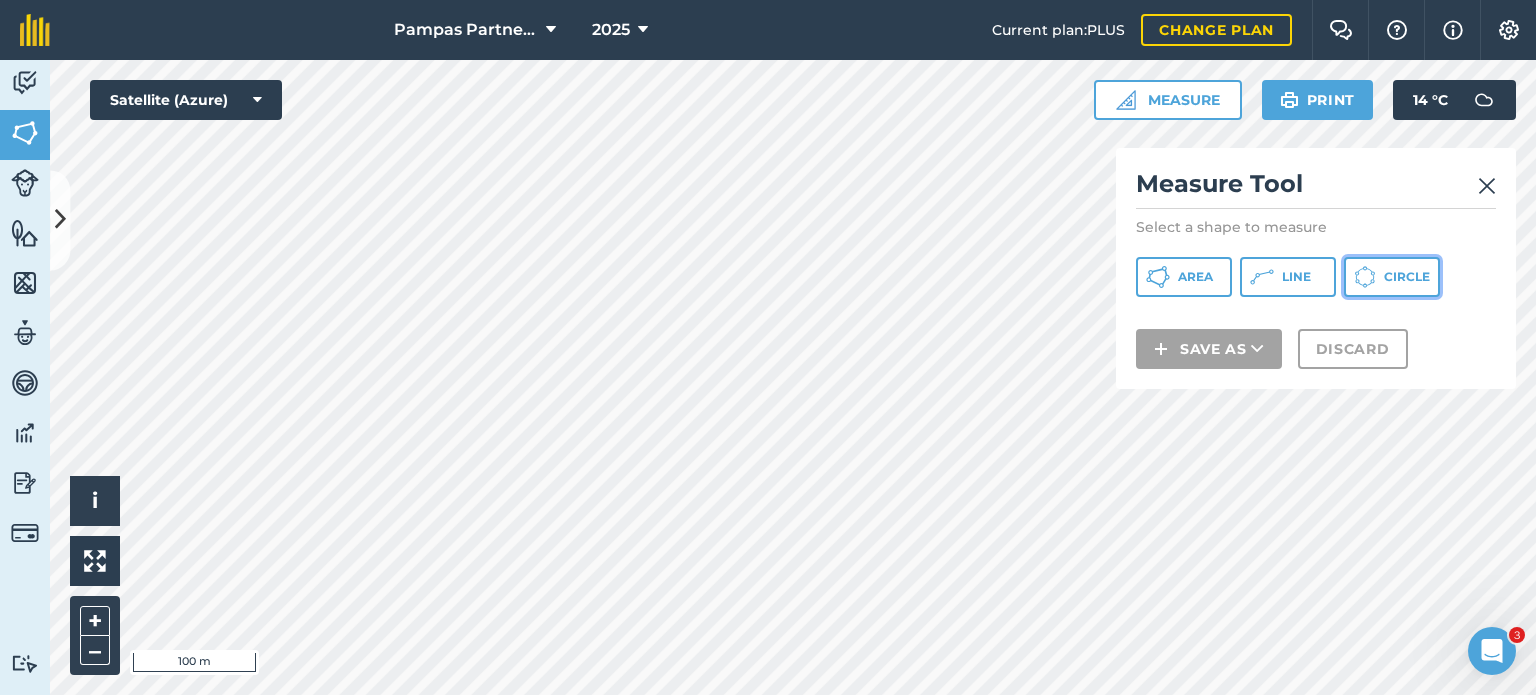 click on "Circle" at bounding box center [1407, 277] 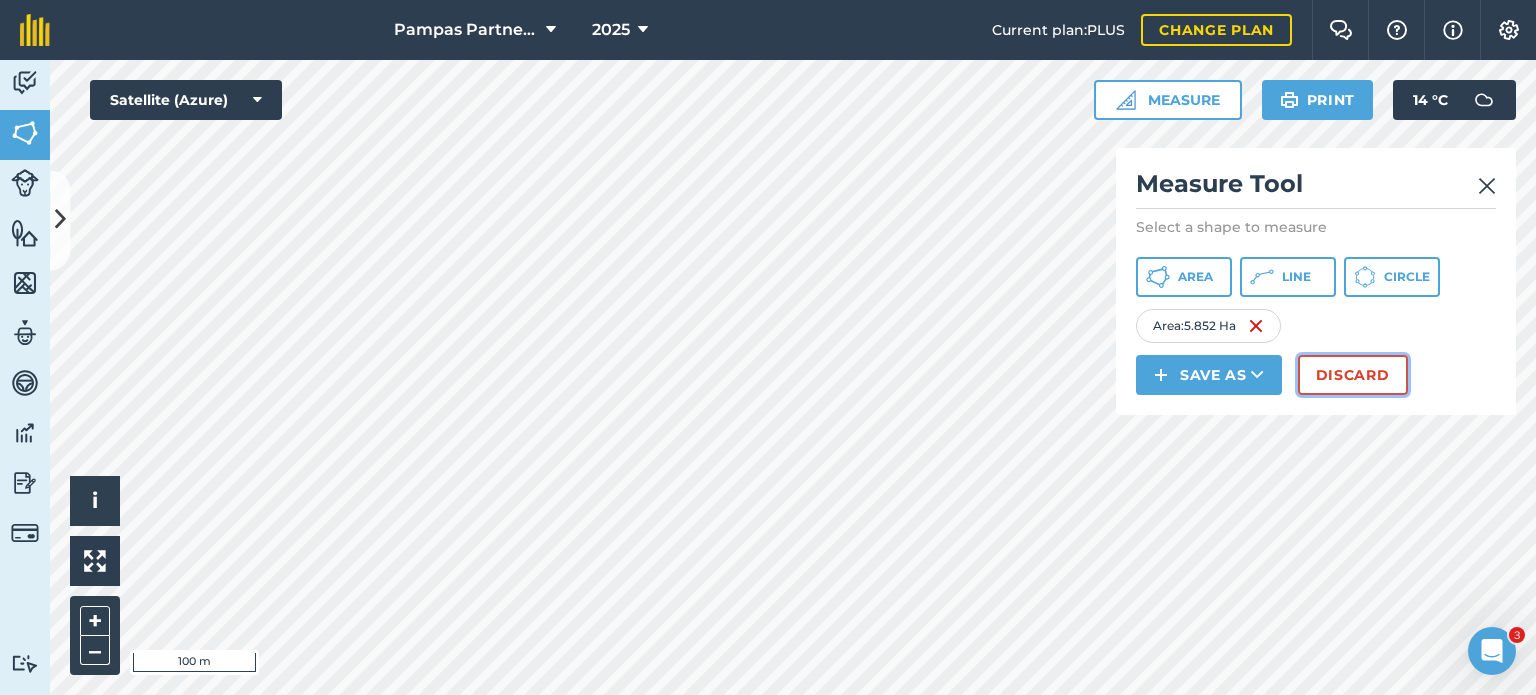 click on "Discard" at bounding box center (1353, 375) 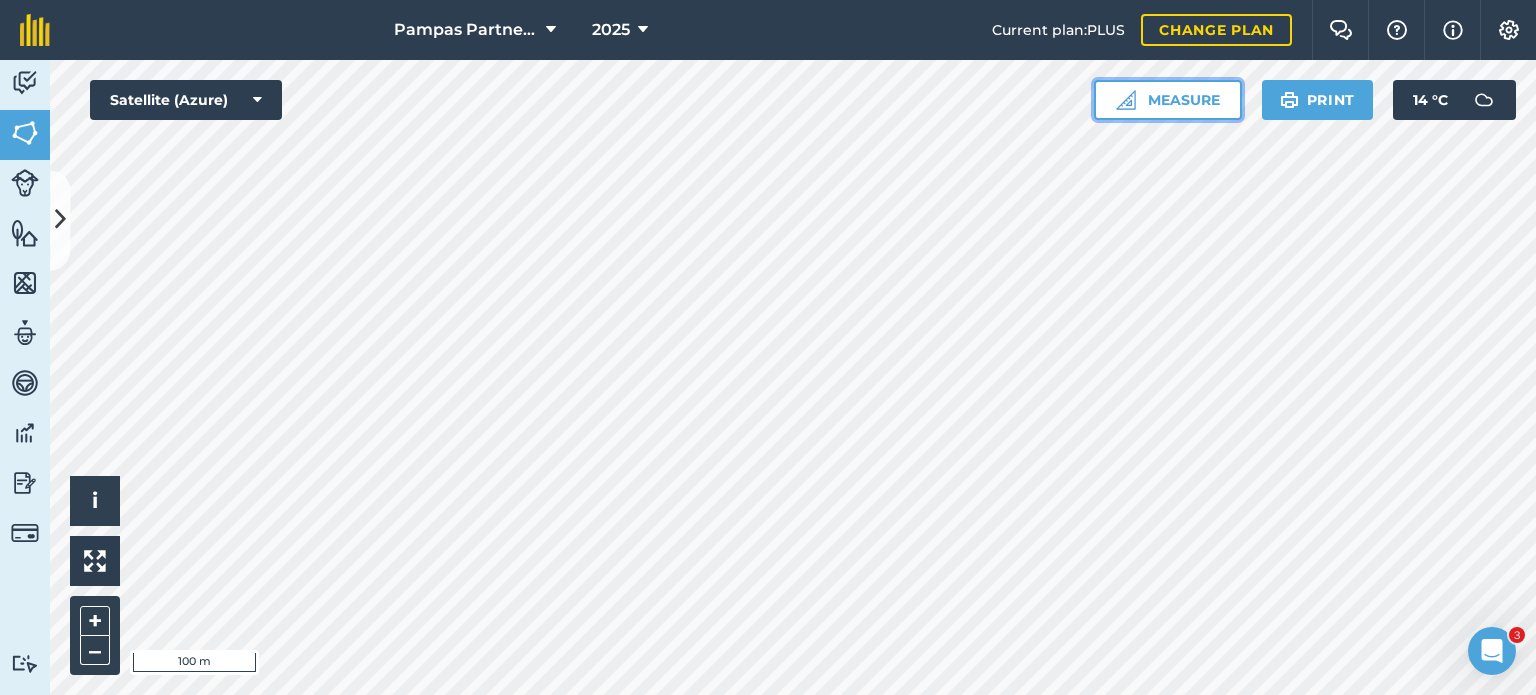click on "Measure" at bounding box center (1168, 100) 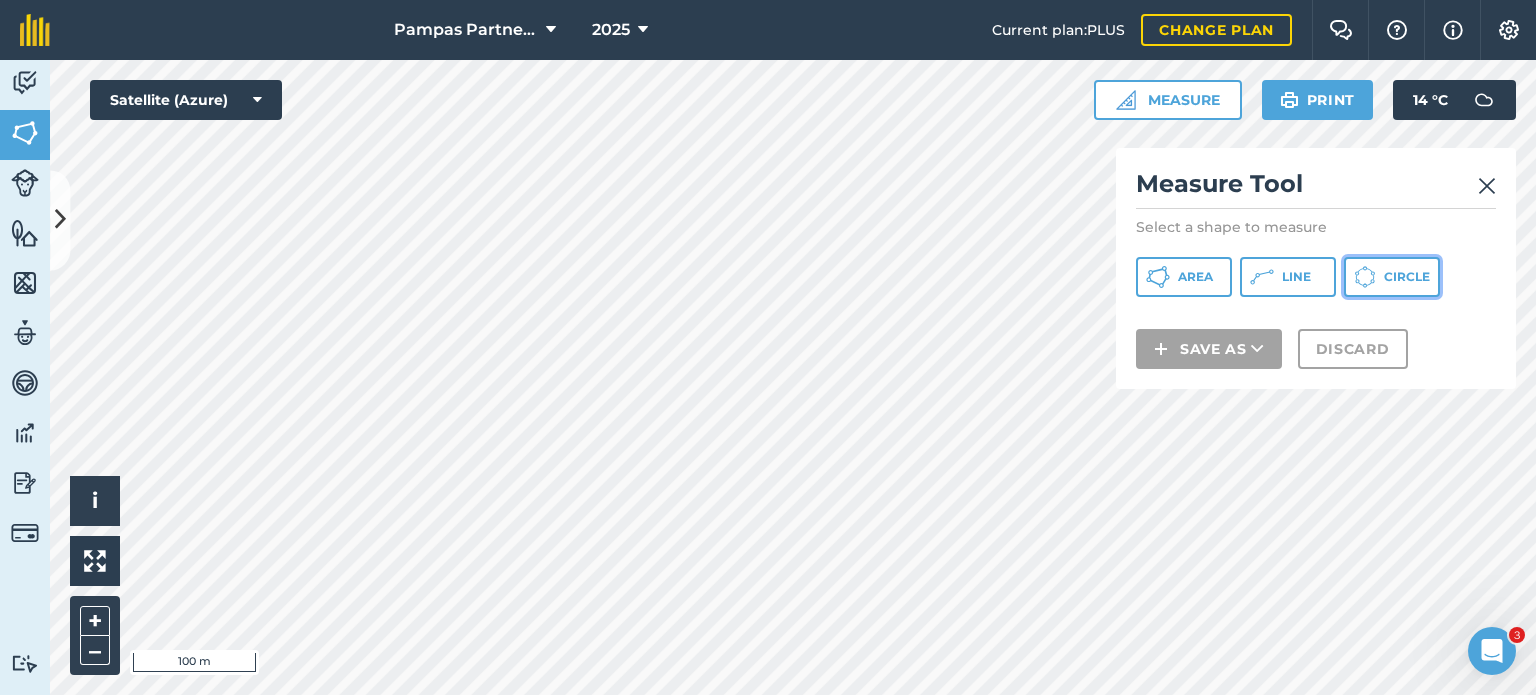 click on "Circle" at bounding box center [1407, 277] 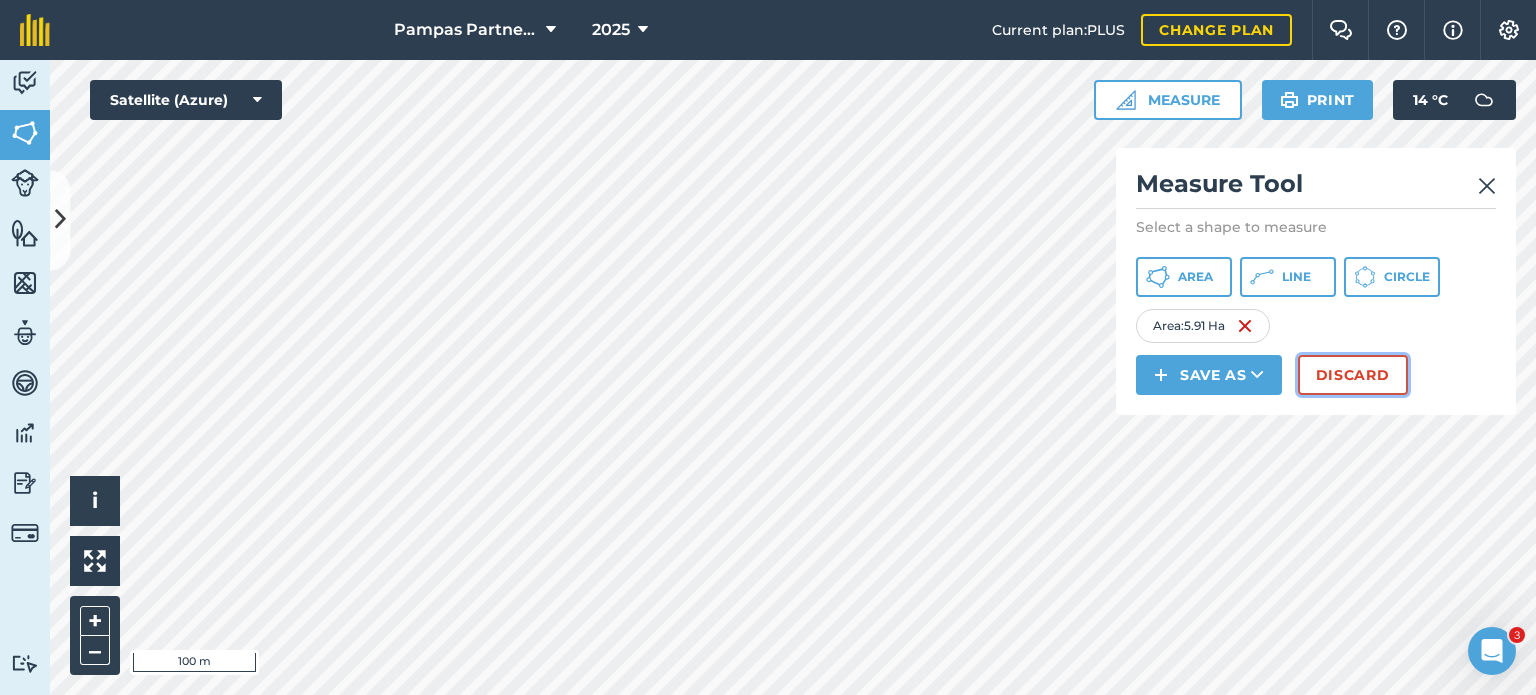 click on "Discard" at bounding box center (1353, 375) 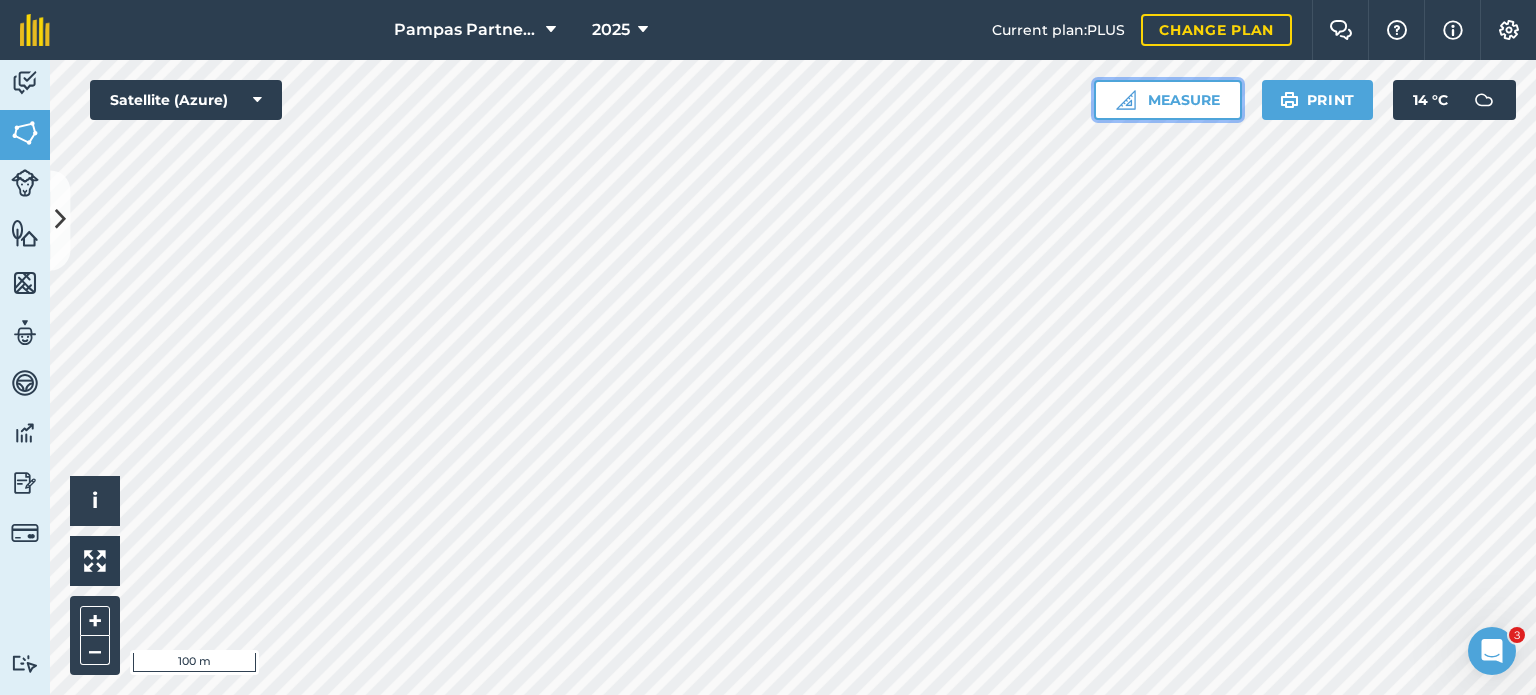 drag, startPoint x: 1212, startPoint y: 102, endPoint x: 1207, endPoint y: 116, distance: 14.866069 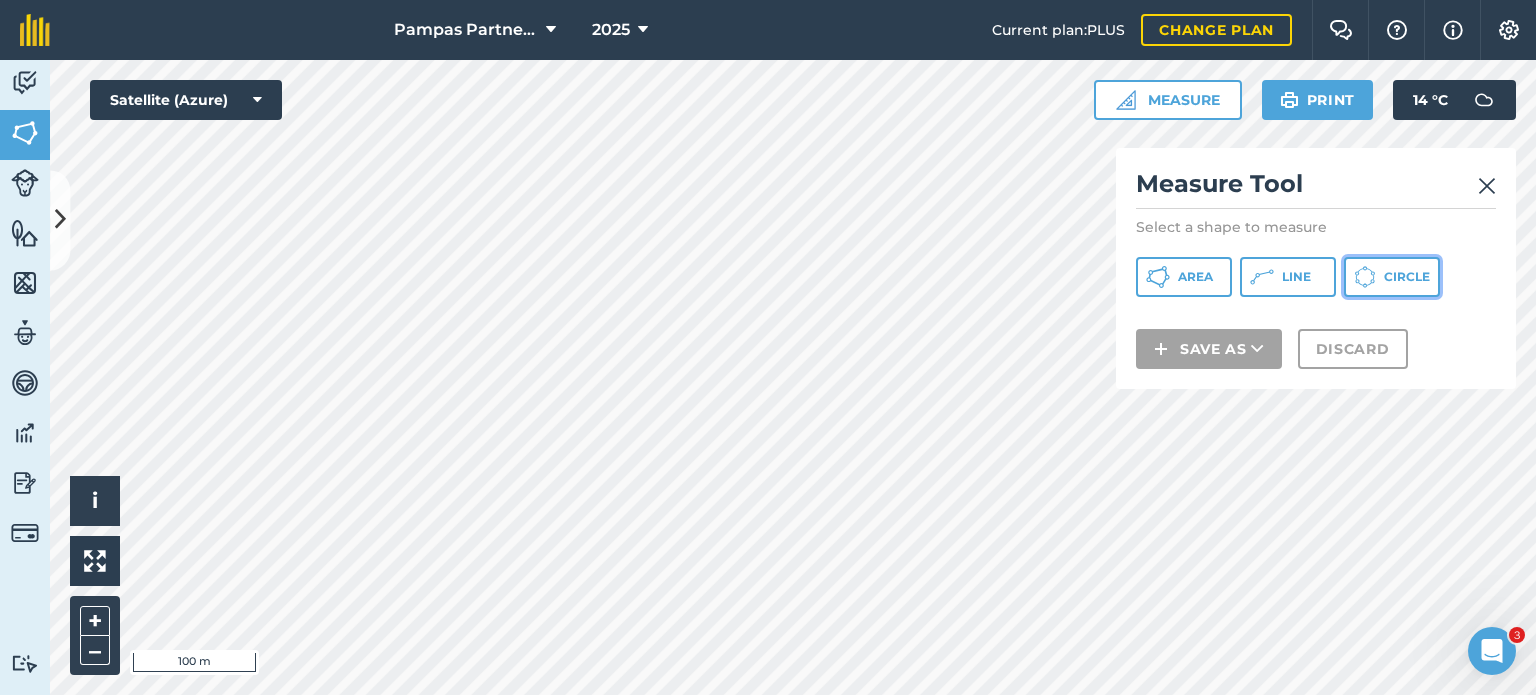 click on "Circle" at bounding box center (1407, 277) 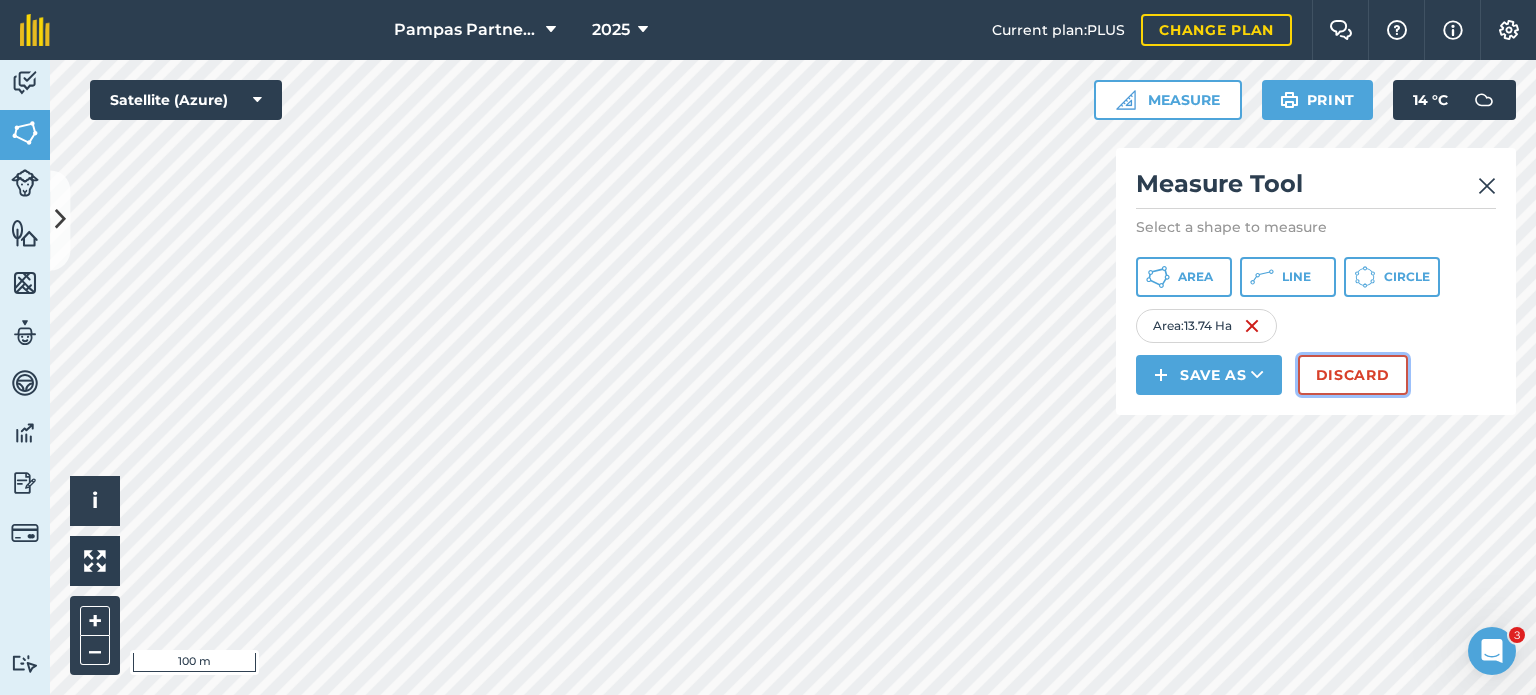 click on "Discard" at bounding box center (1353, 375) 